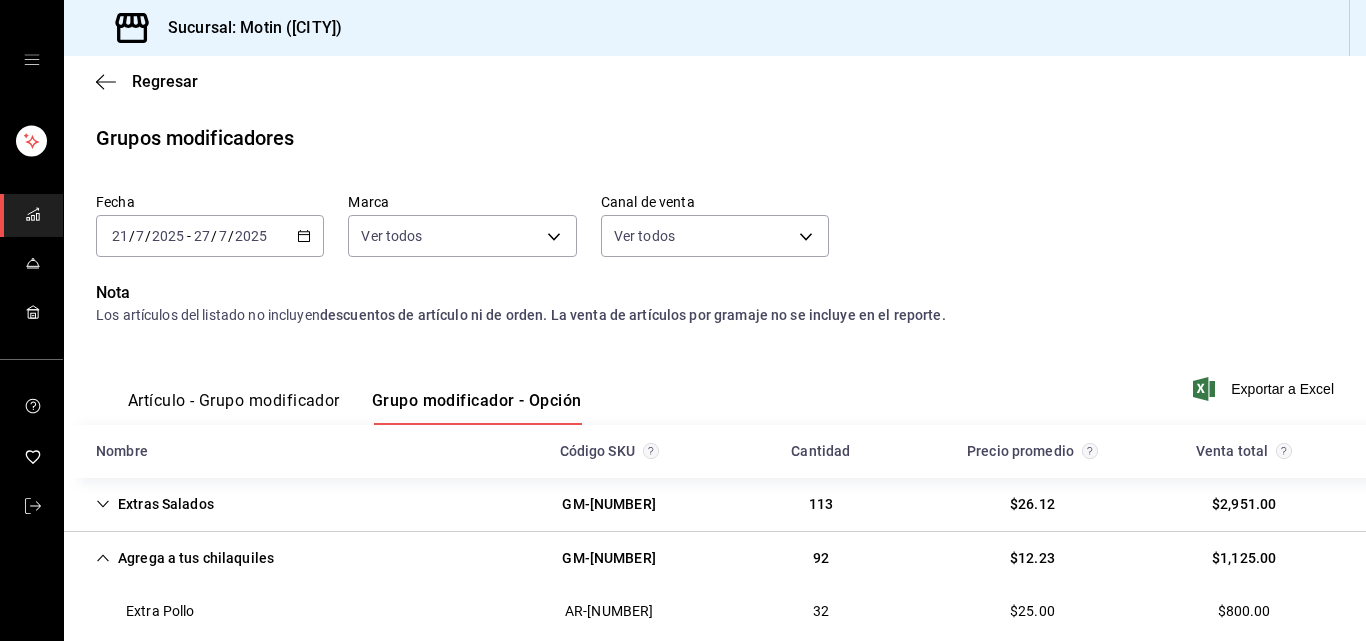 scroll, scrollTop: 0, scrollLeft: 0, axis: both 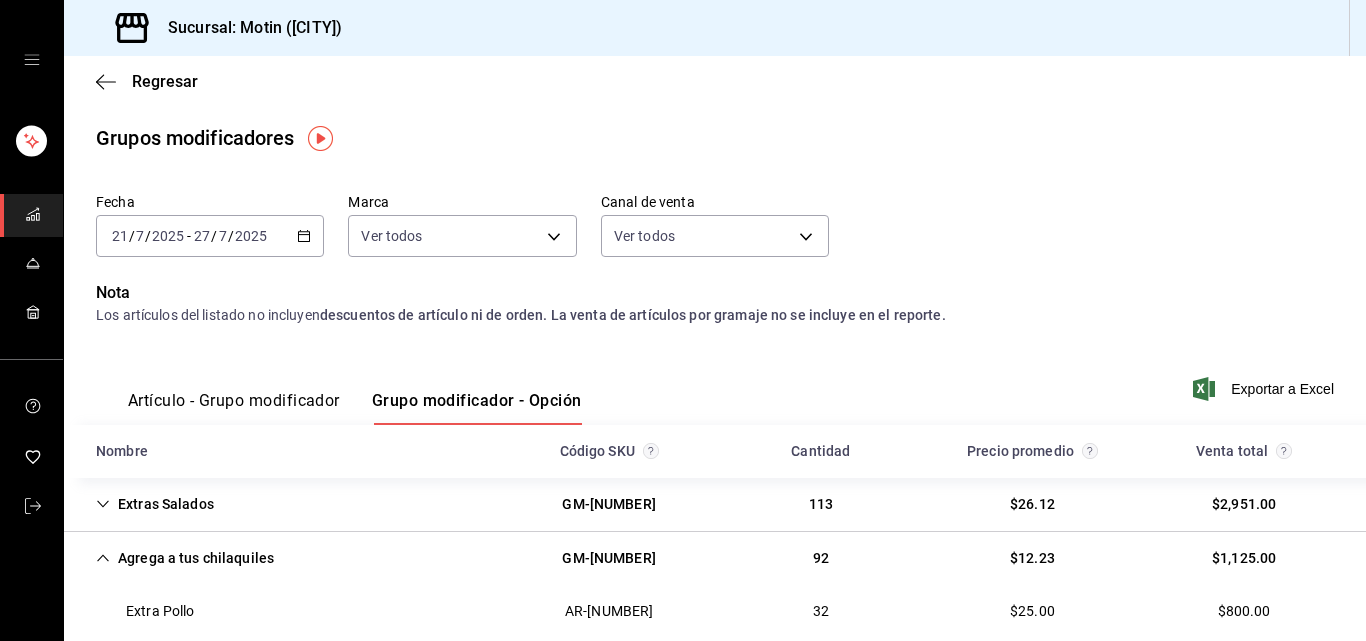 click 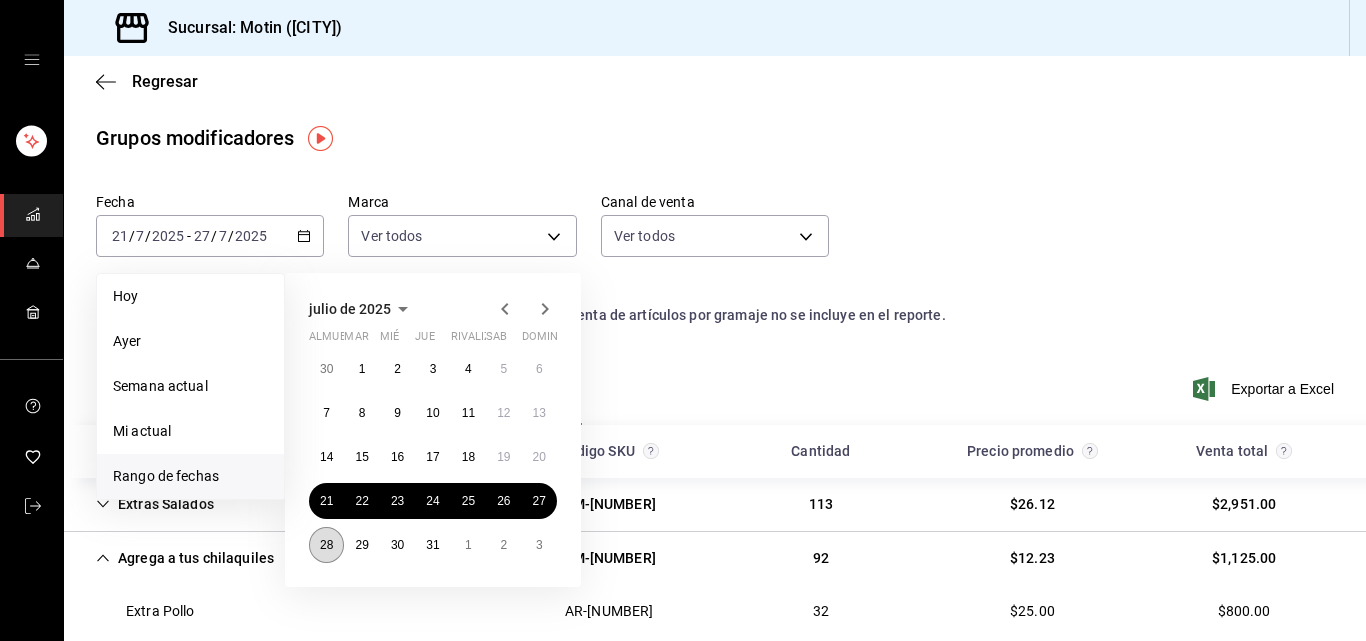 click on "28" at bounding box center (326, 545) 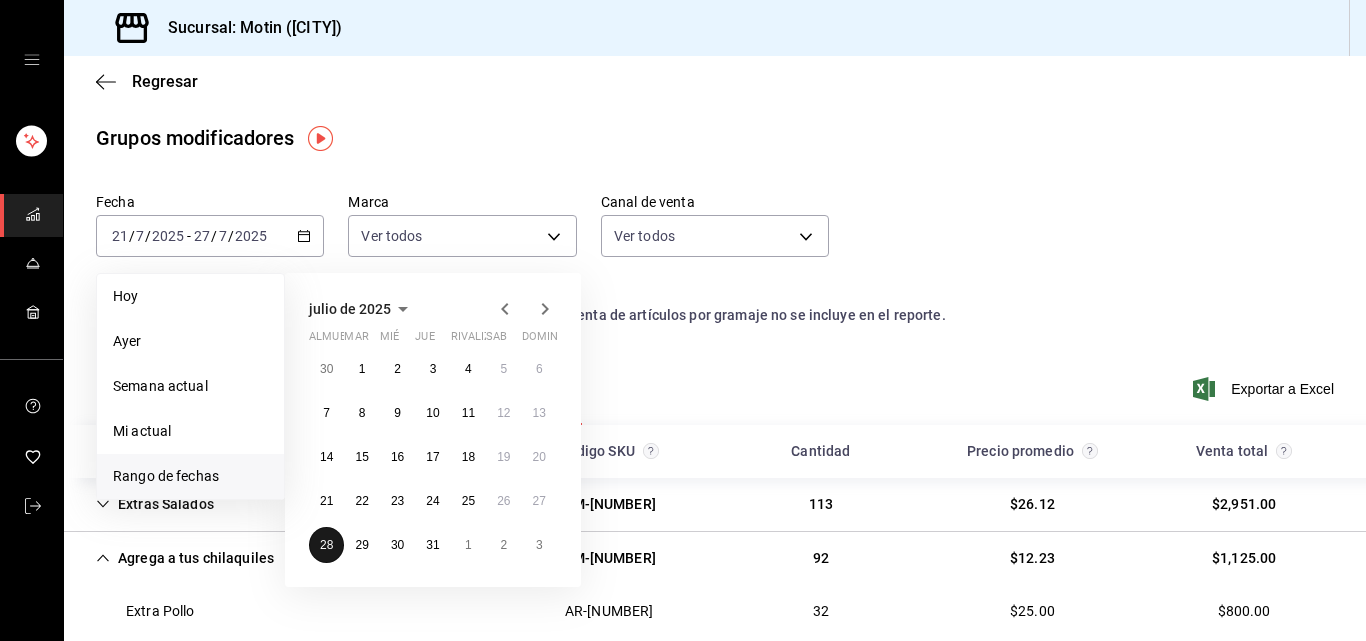 click on "28" at bounding box center (326, 545) 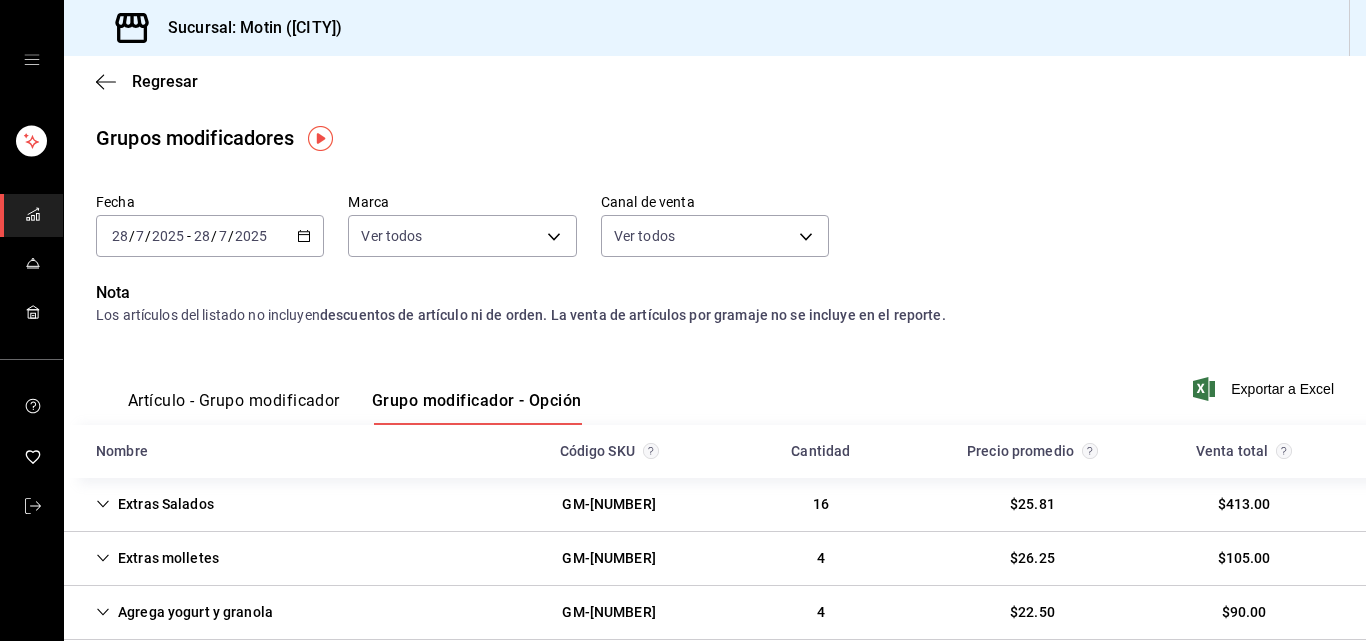click on "Extras molletes GM-[NUMBER] 4 $26.25 $105.00" at bounding box center [715, 559] 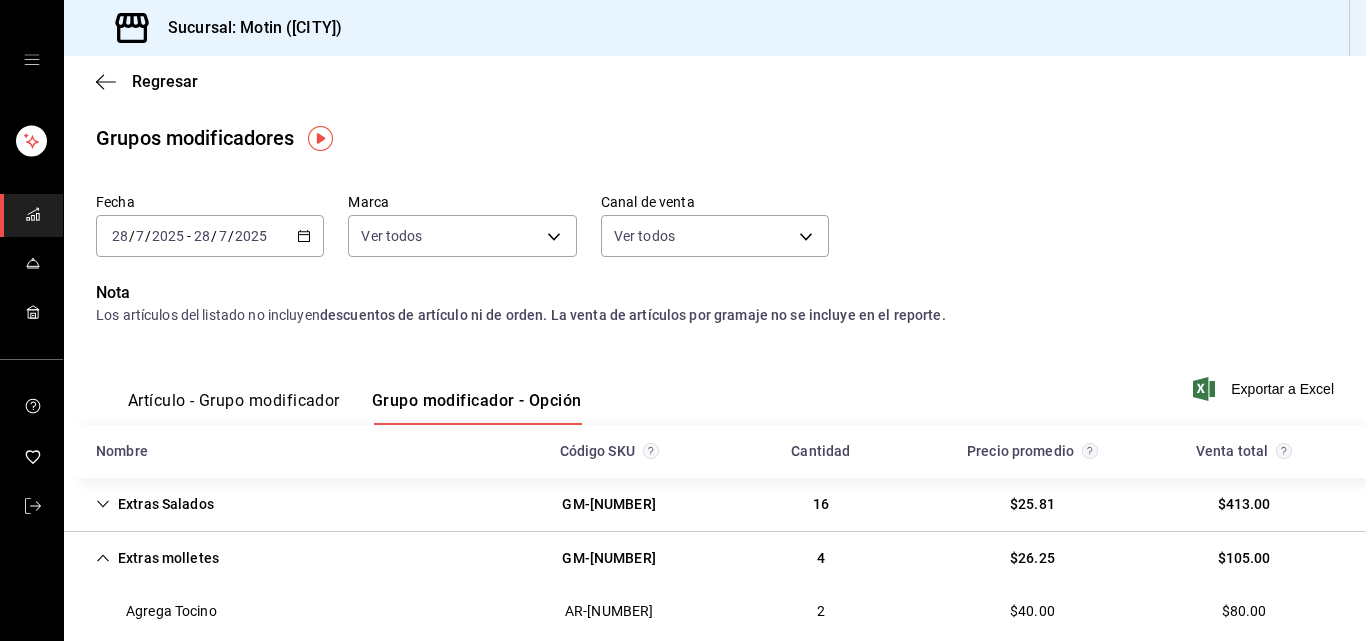 click on "Nombre" at bounding box center [291, 451] 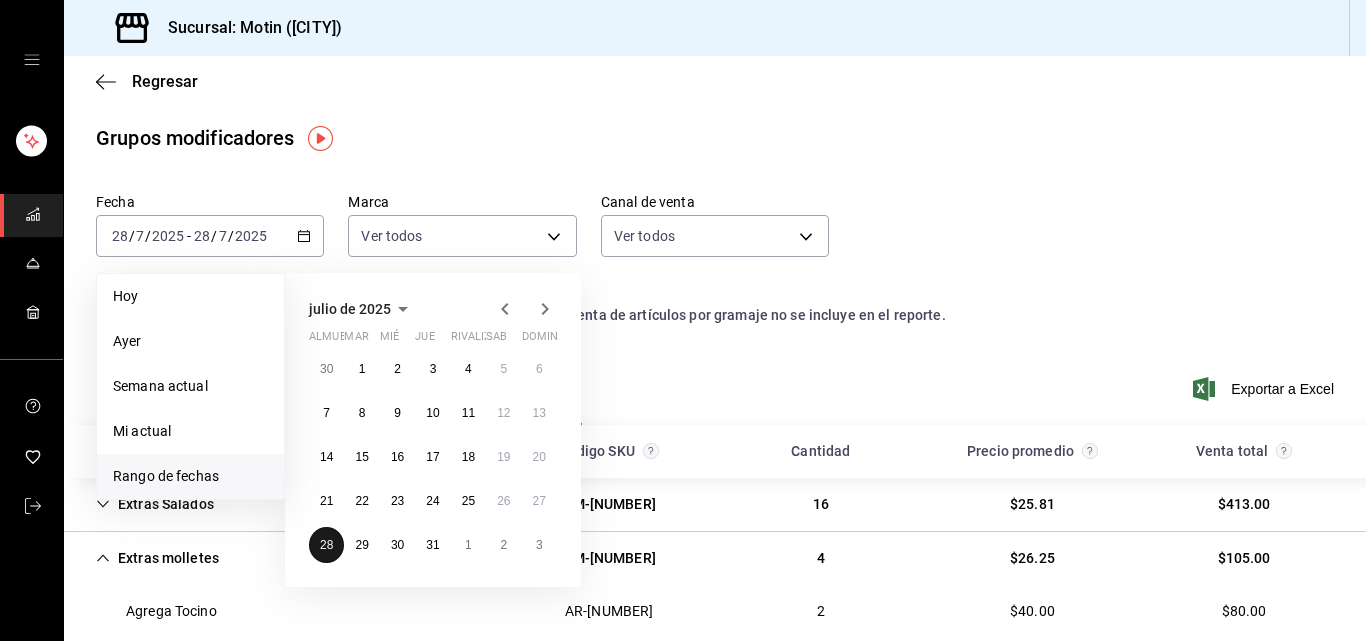 click on "28" at bounding box center [326, 545] 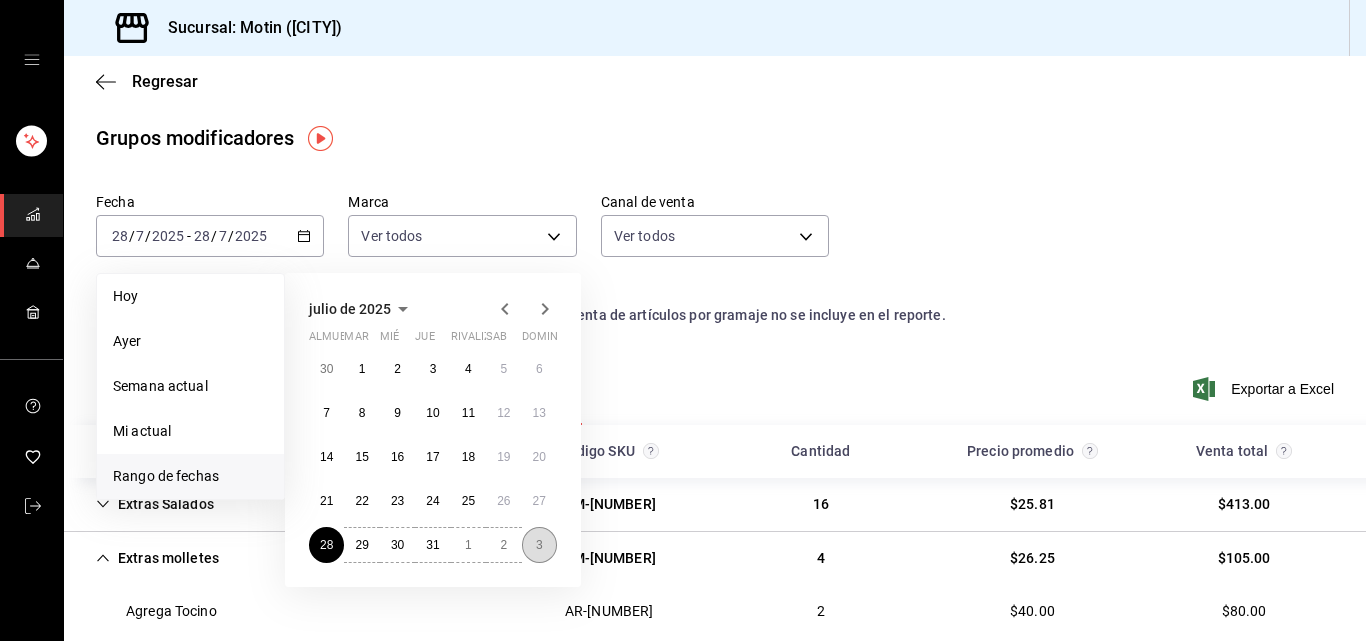 click on "3" at bounding box center (539, 545) 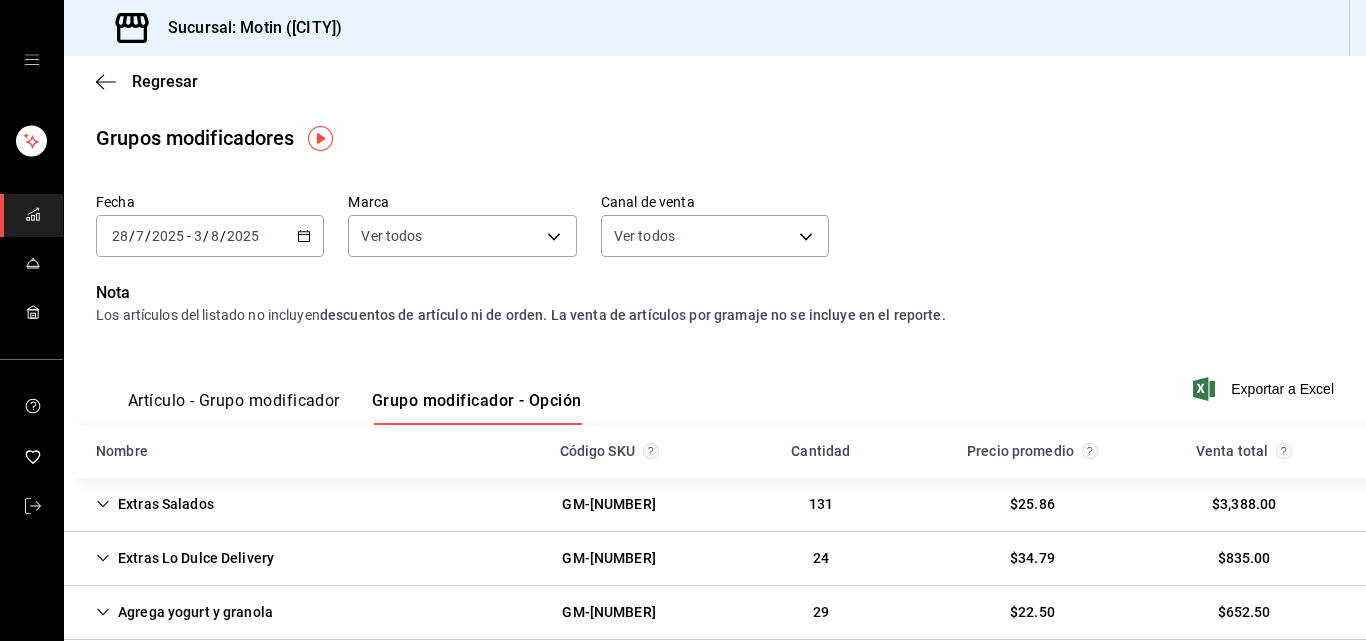 click on "Artículo - Grupo modificador" at bounding box center (234, 400) 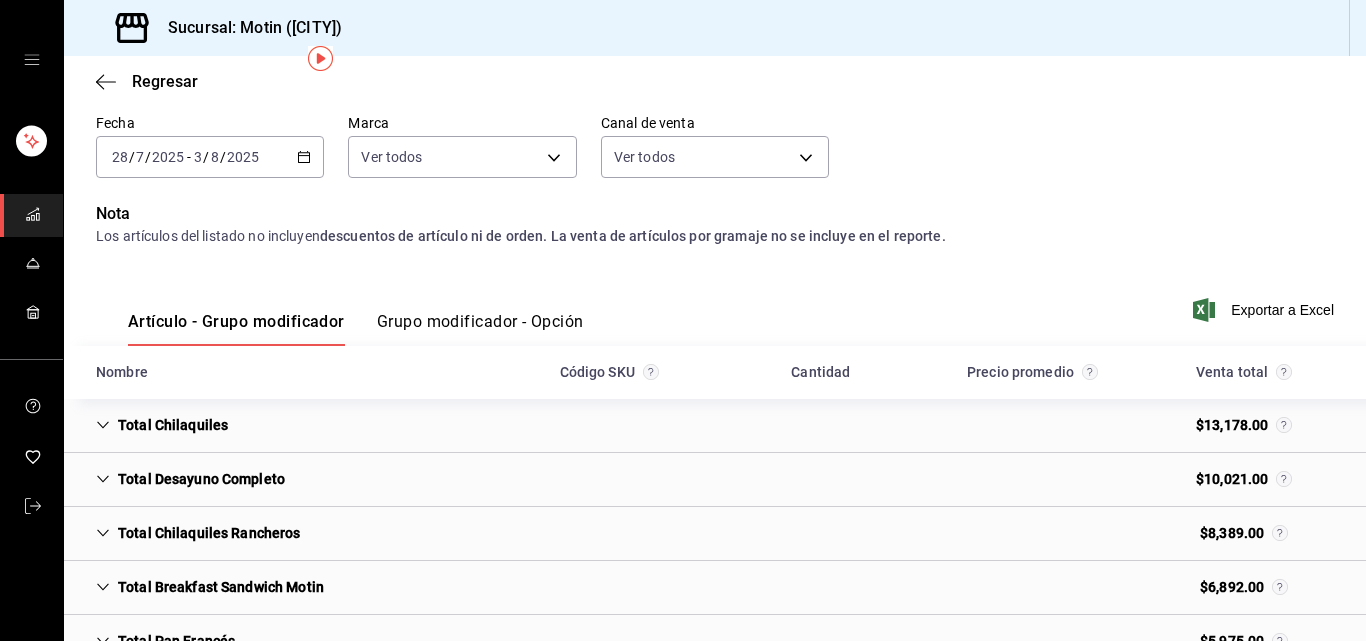 scroll, scrollTop: 80, scrollLeft: 0, axis: vertical 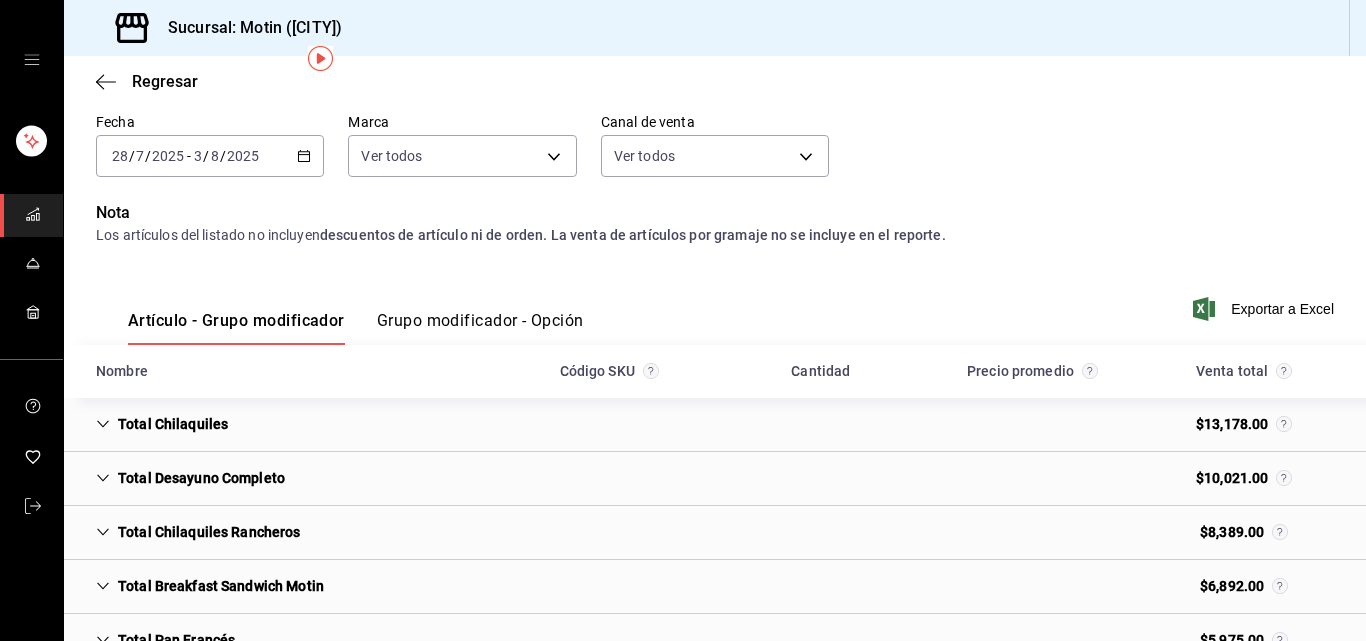 click 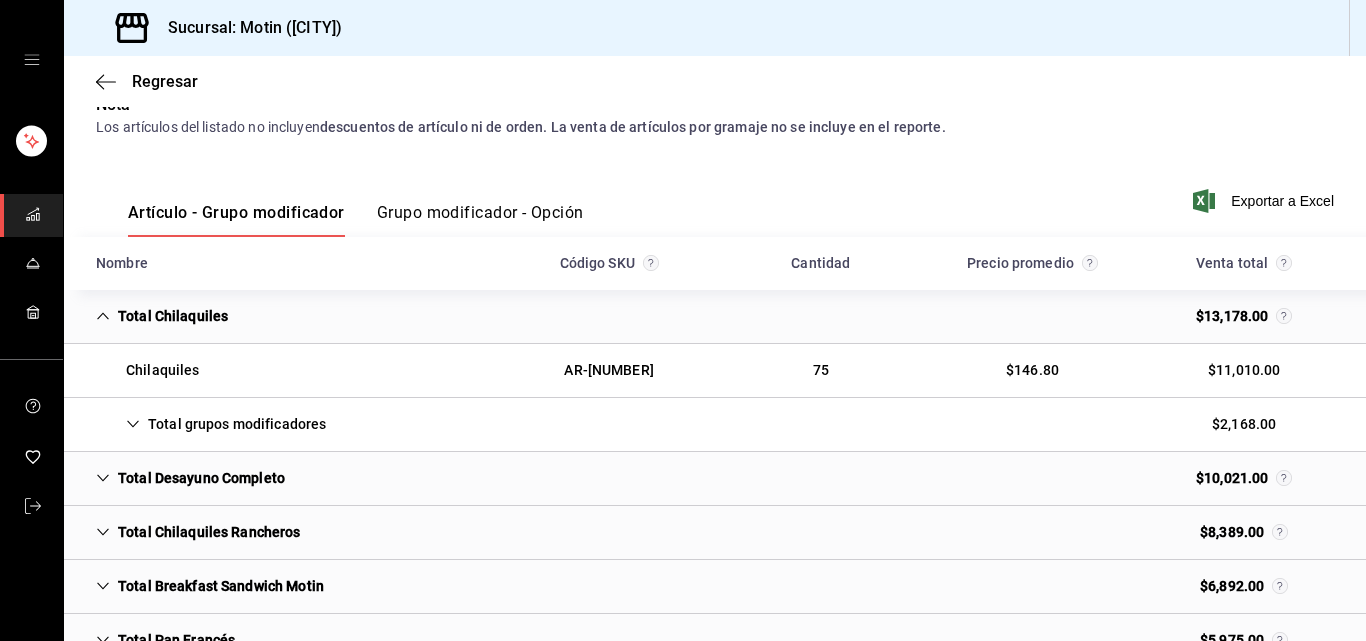 scroll, scrollTop: 197, scrollLeft: 0, axis: vertical 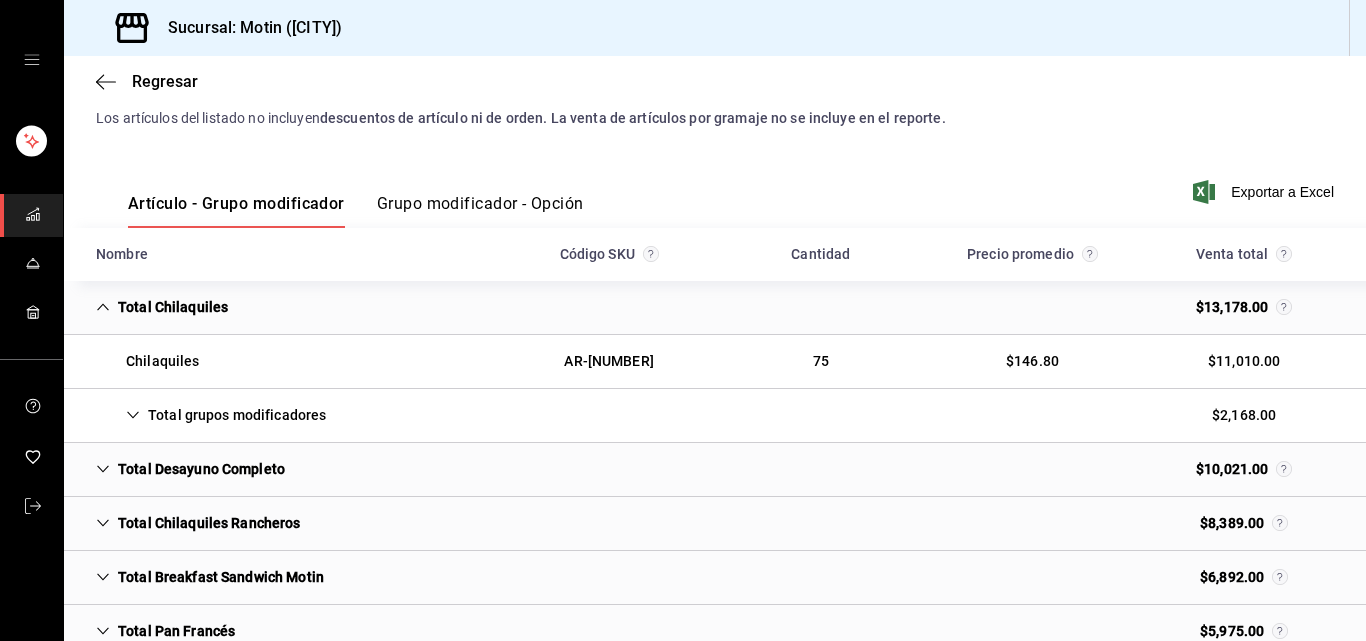 click 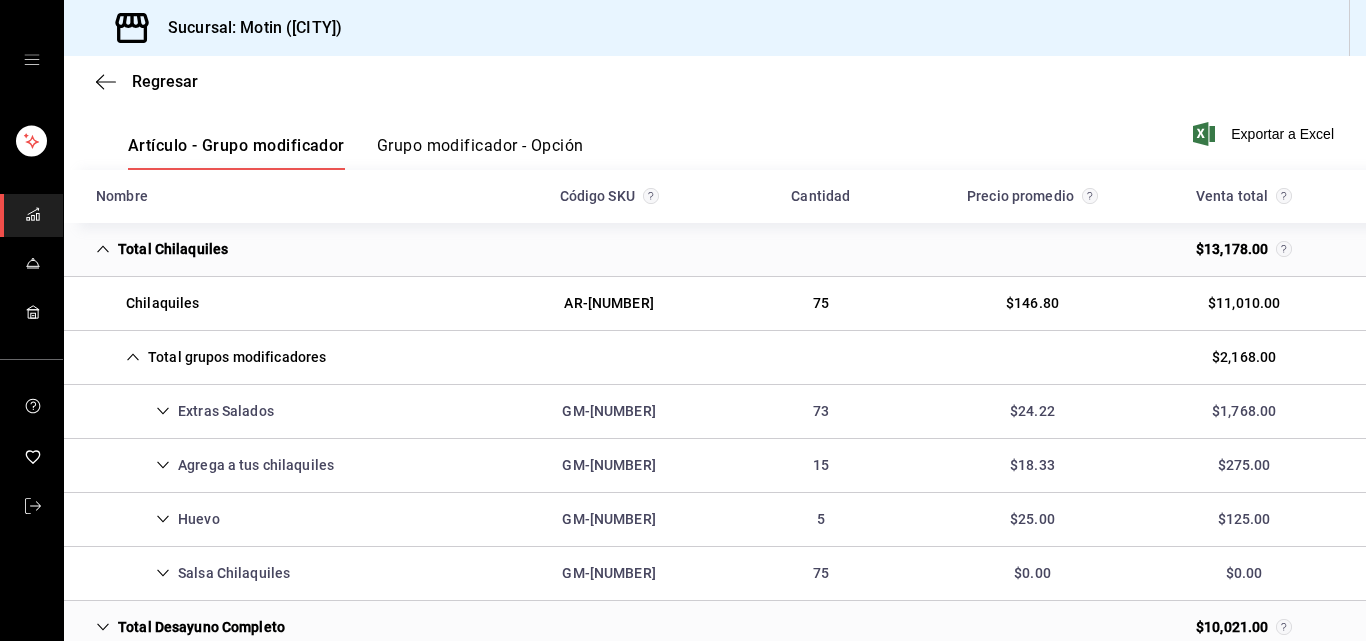 scroll, scrollTop: 257, scrollLeft: 0, axis: vertical 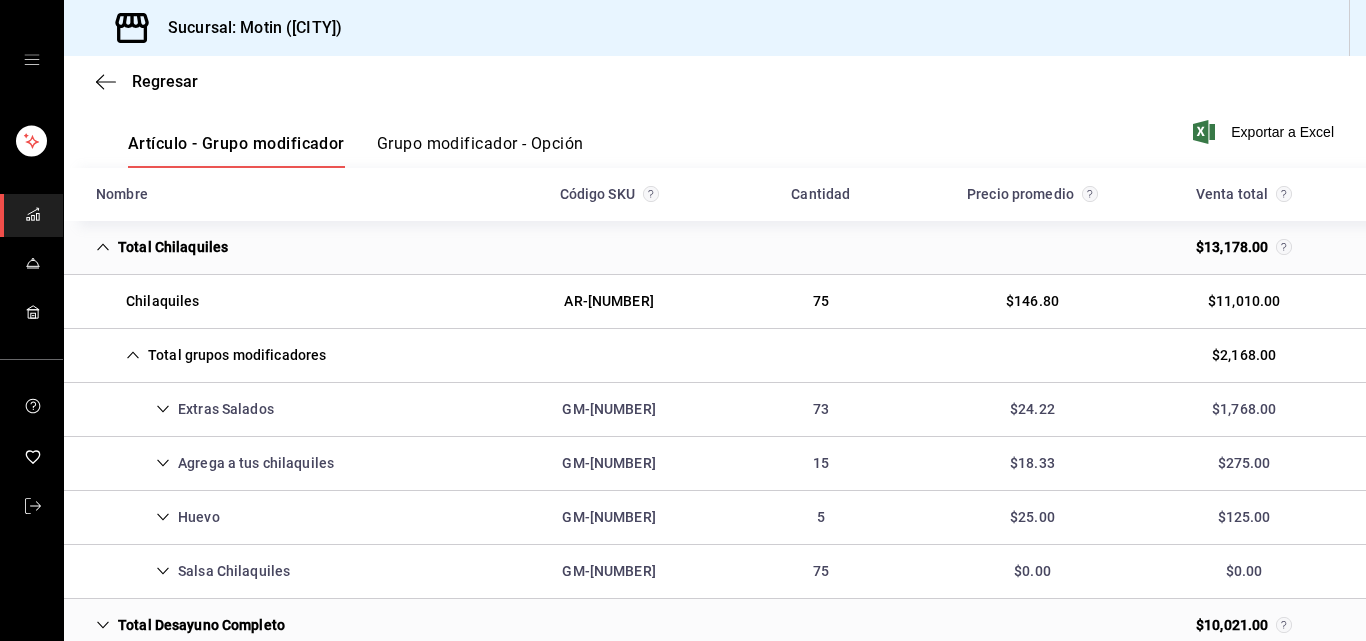 click 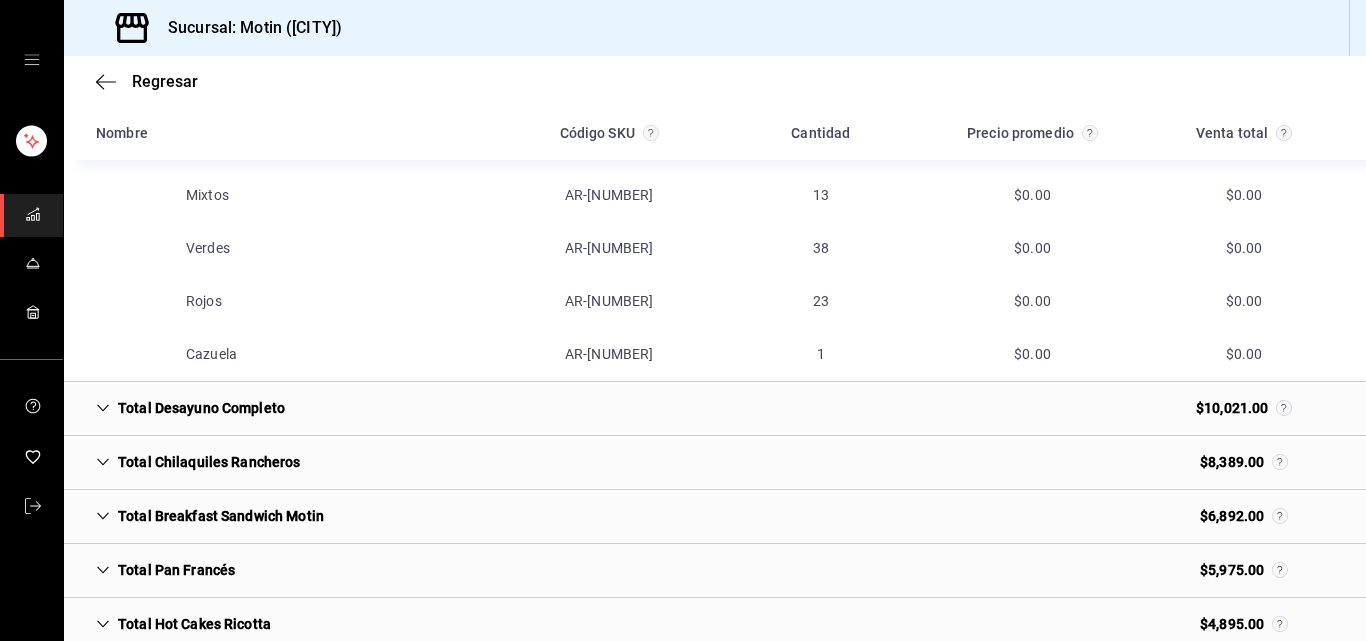 scroll, scrollTop: 687, scrollLeft: 0, axis: vertical 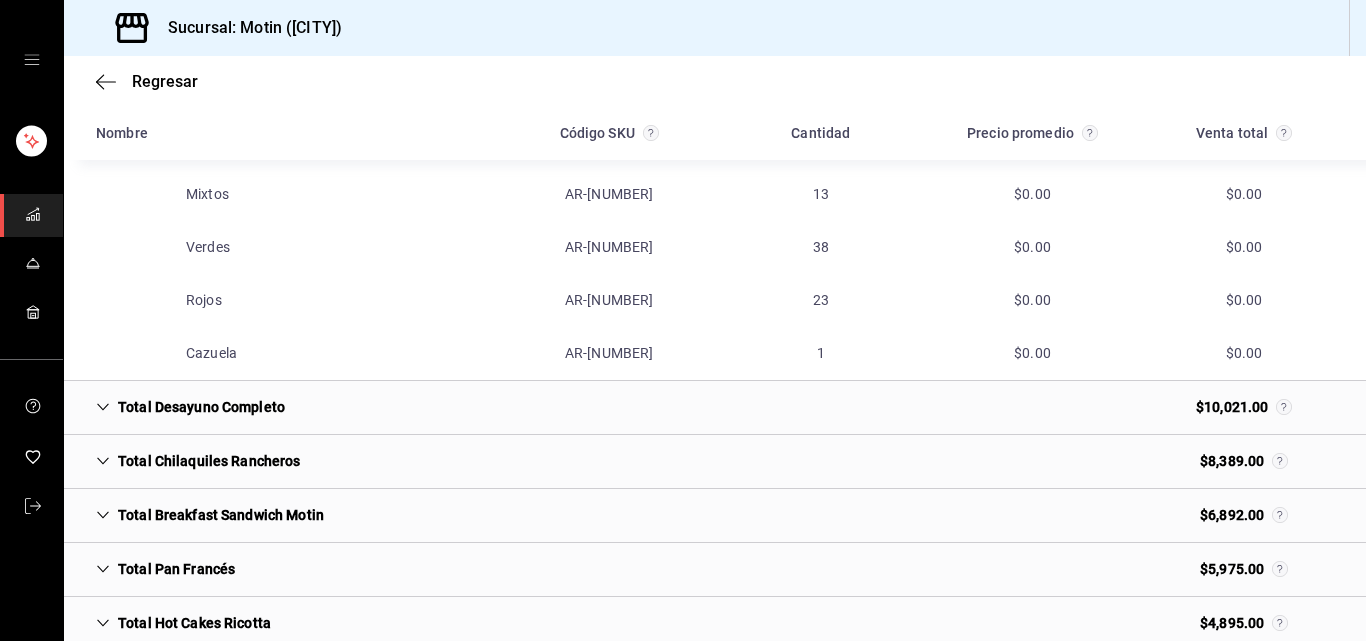 click 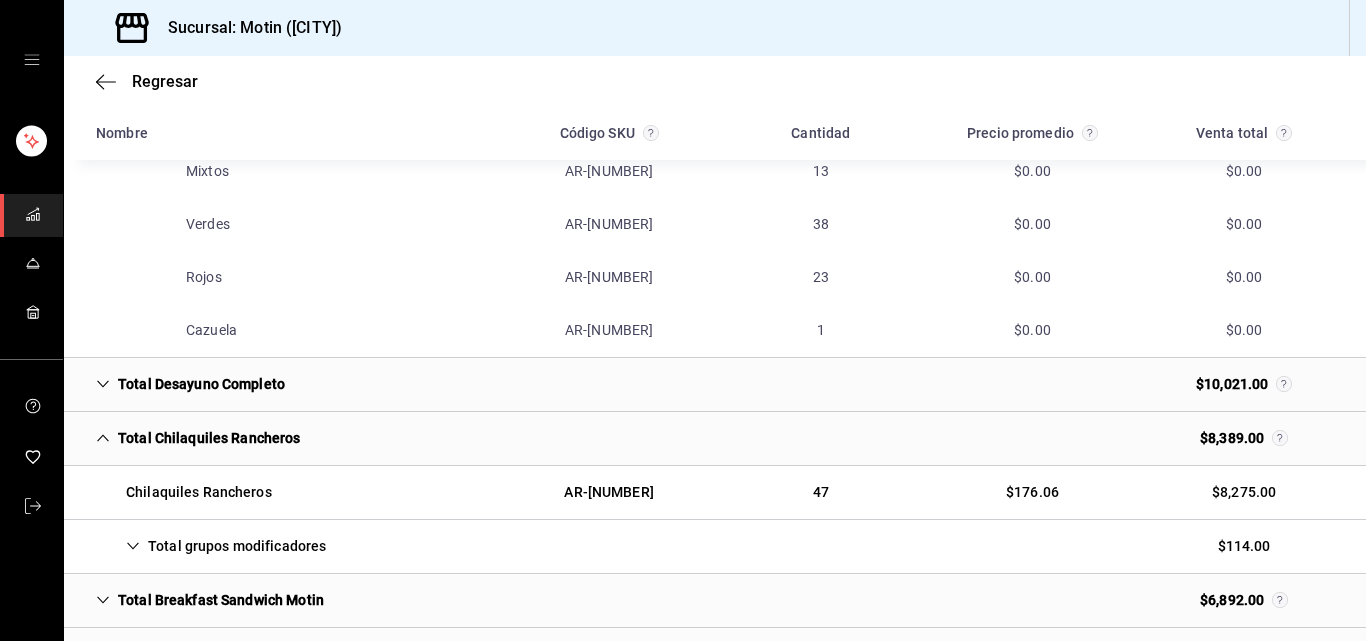 scroll, scrollTop: 713, scrollLeft: 0, axis: vertical 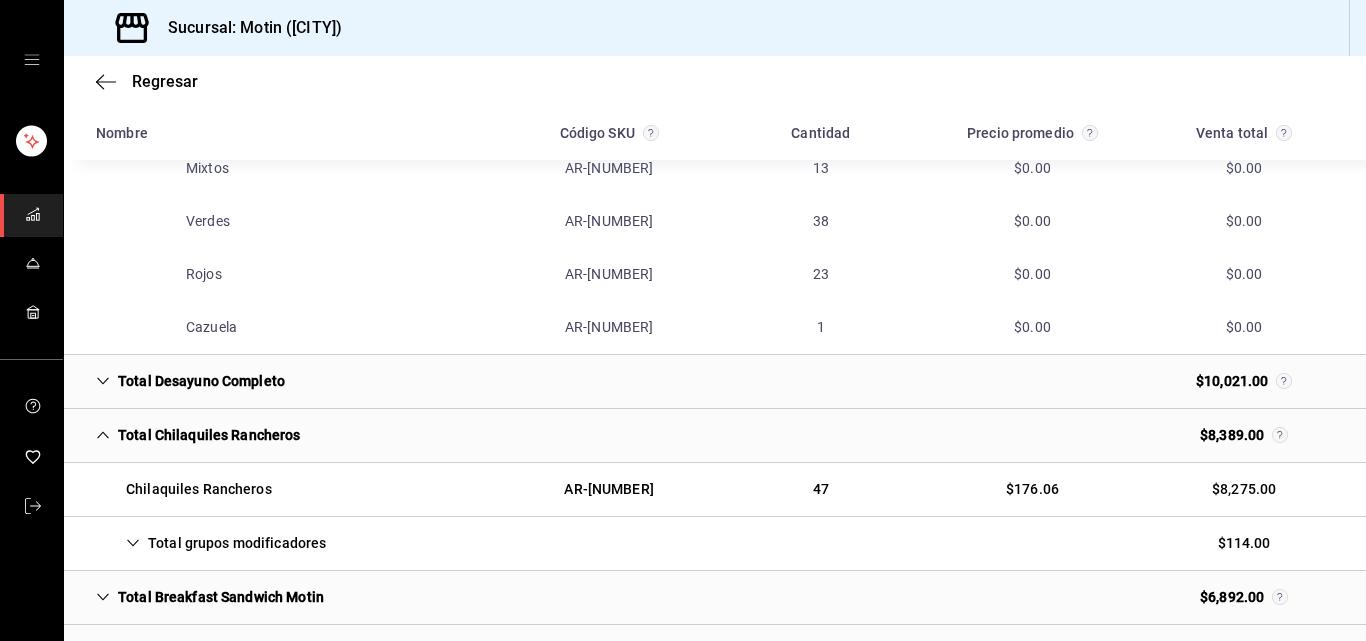 click 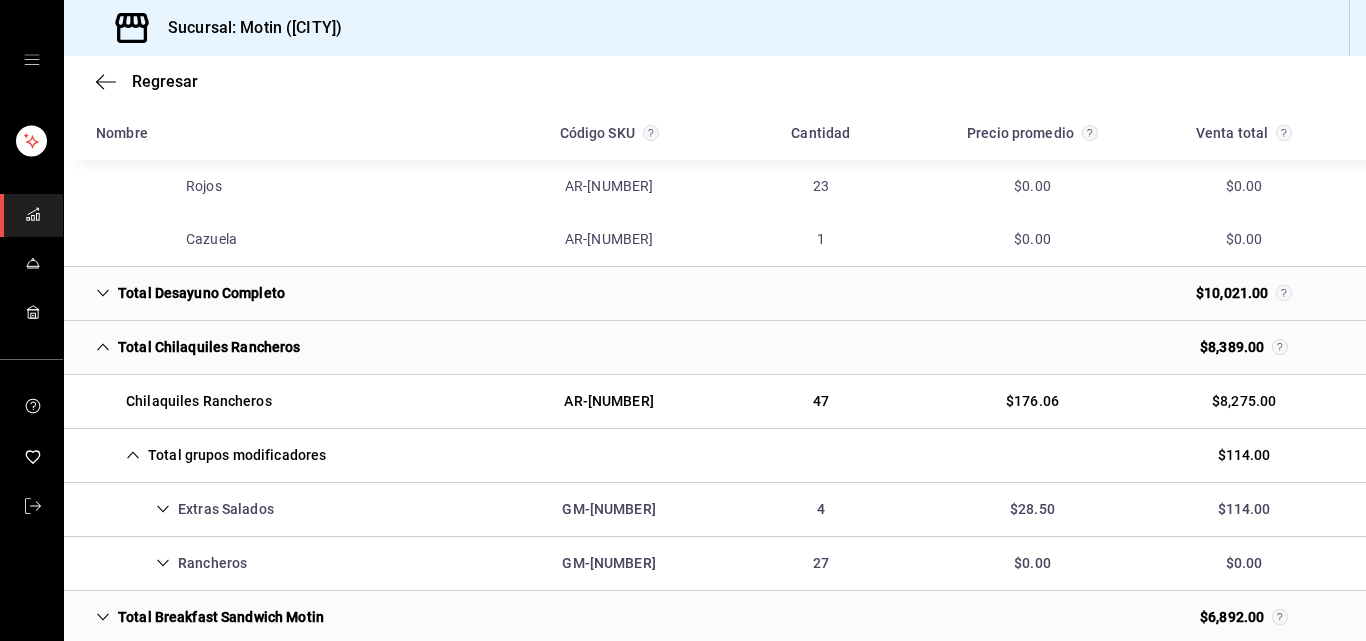 scroll, scrollTop: 797, scrollLeft: 0, axis: vertical 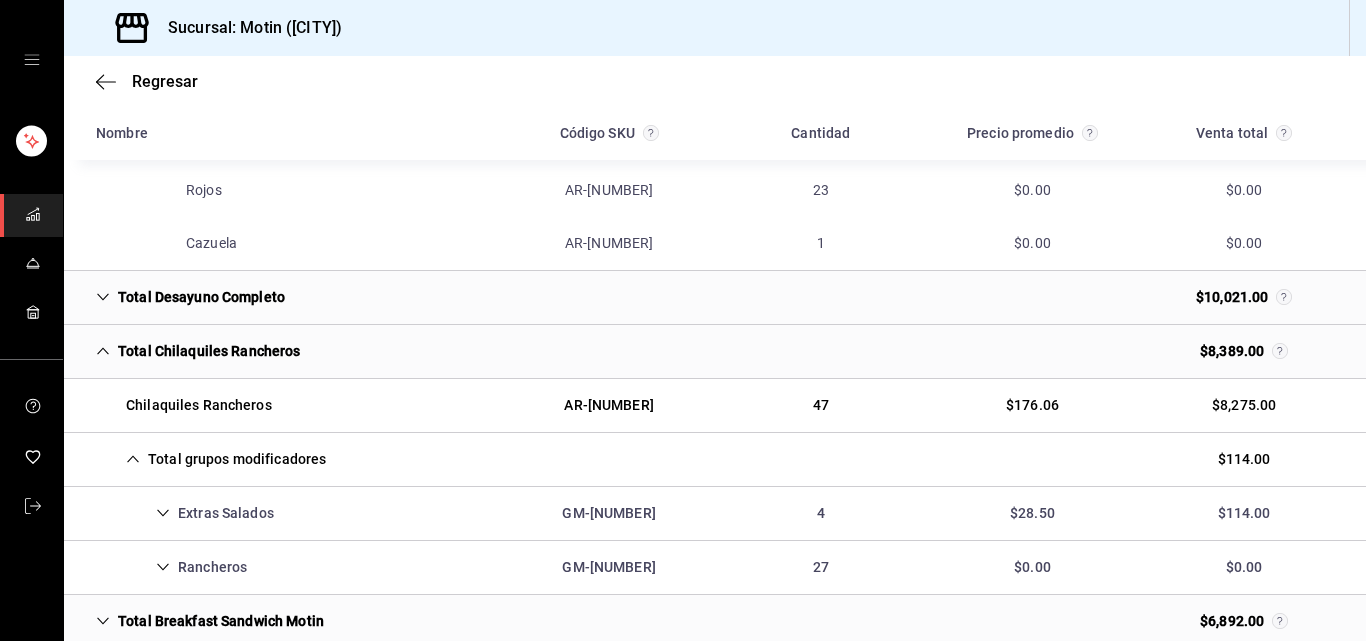 click 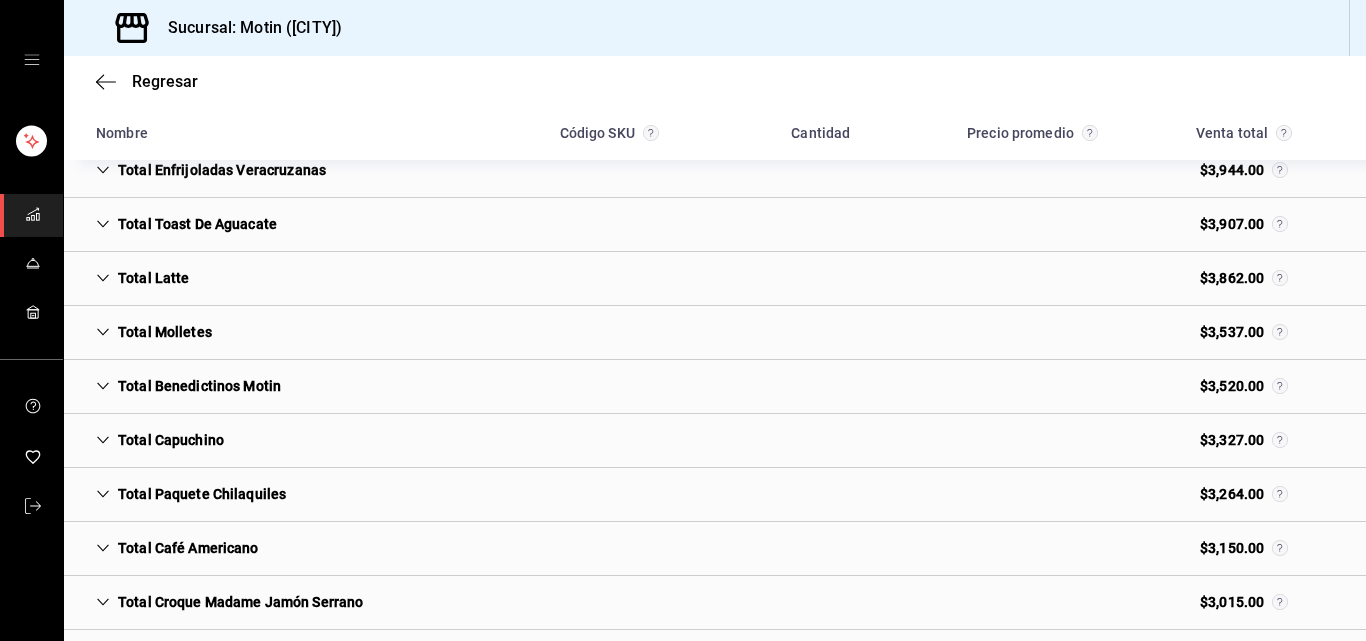 scroll, scrollTop: 1250, scrollLeft: 0, axis: vertical 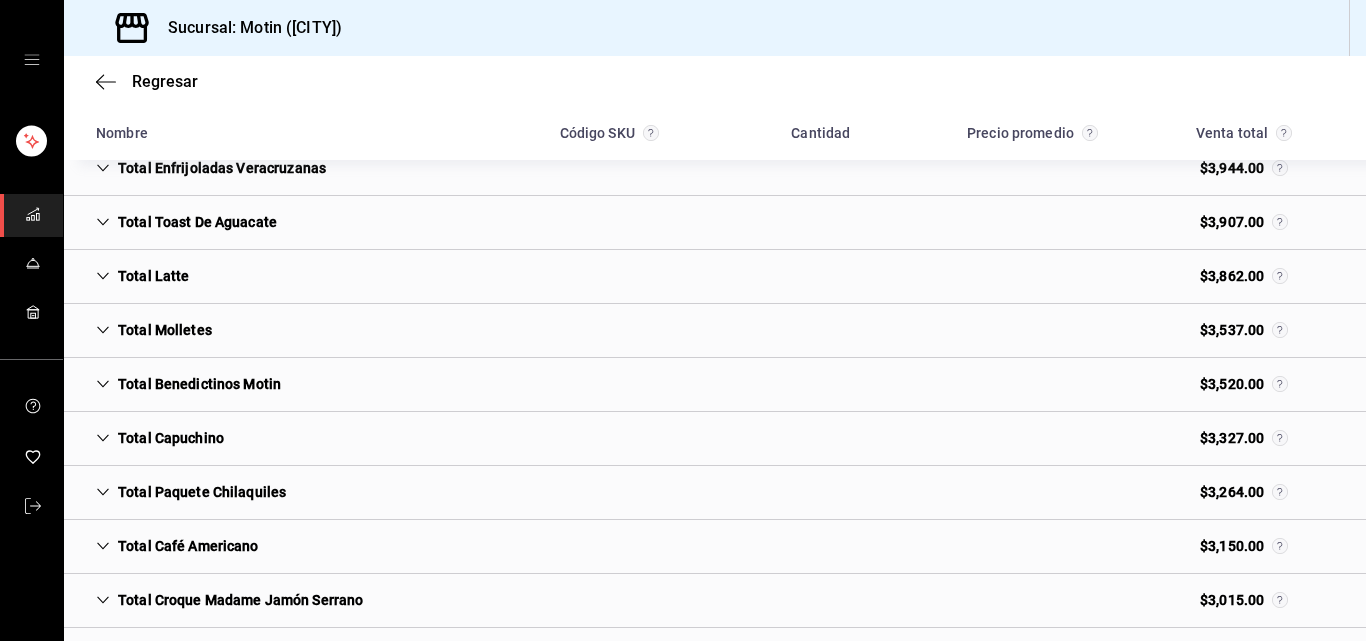 click 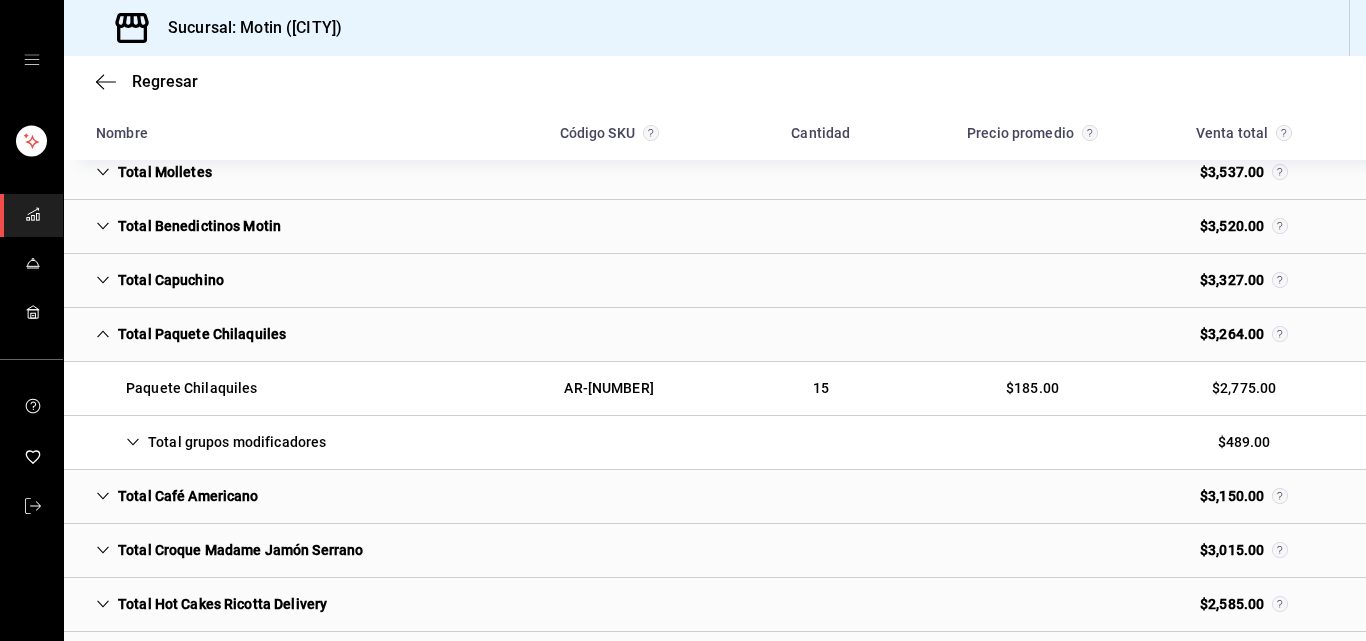 scroll, scrollTop: 1413, scrollLeft: 0, axis: vertical 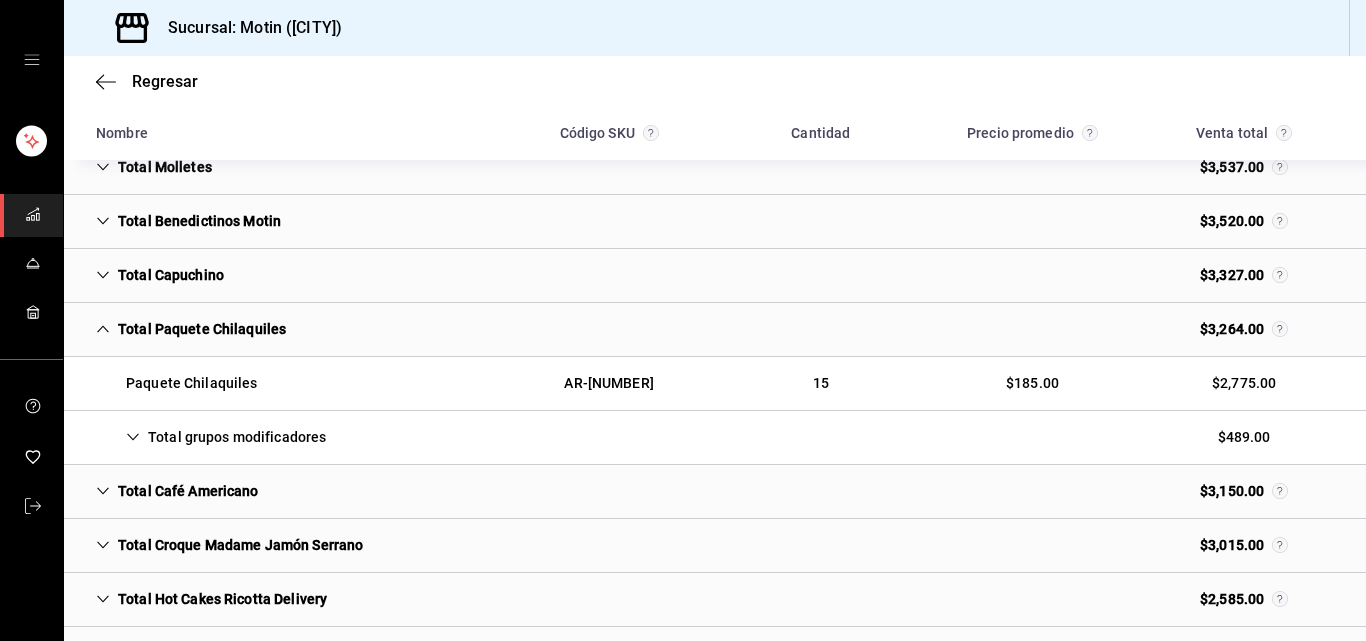click 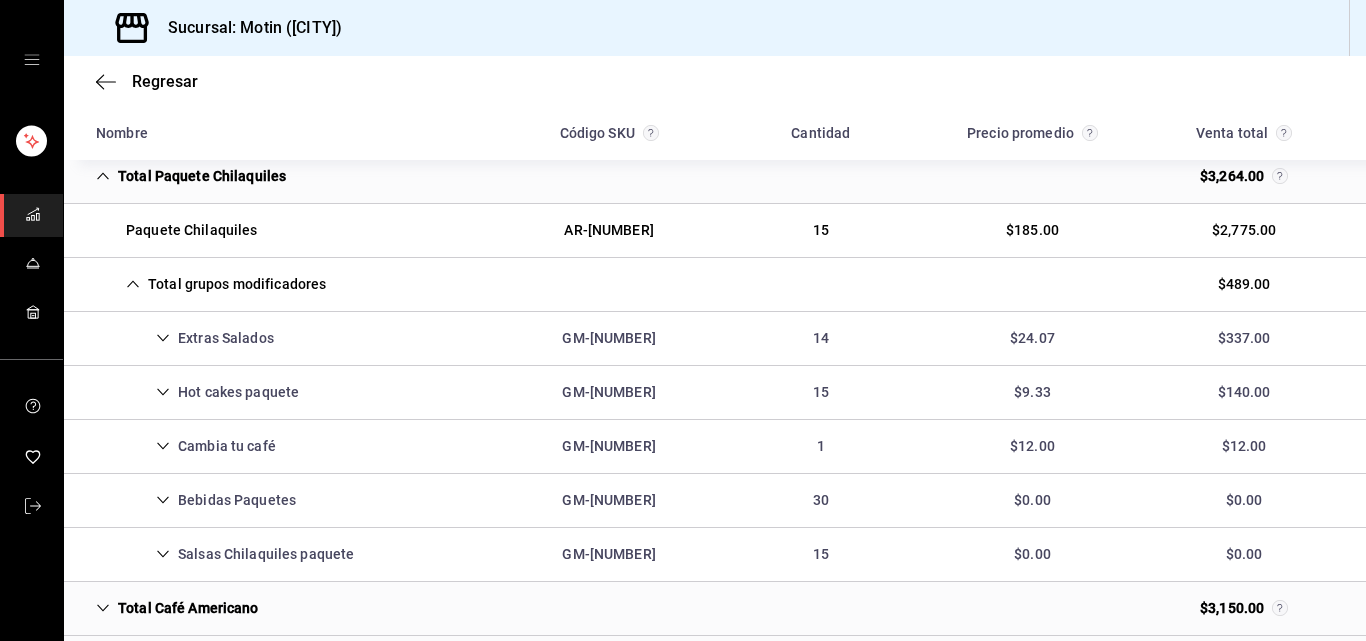 scroll, scrollTop: 1613, scrollLeft: 0, axis: vertical 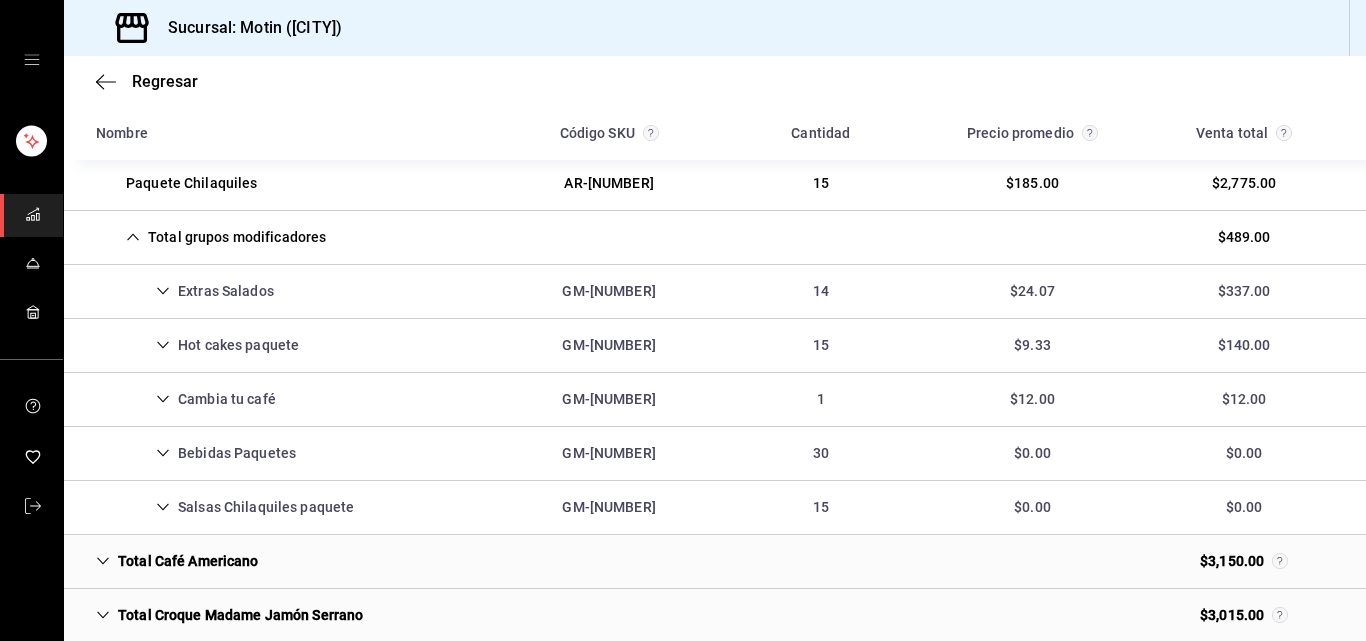 click 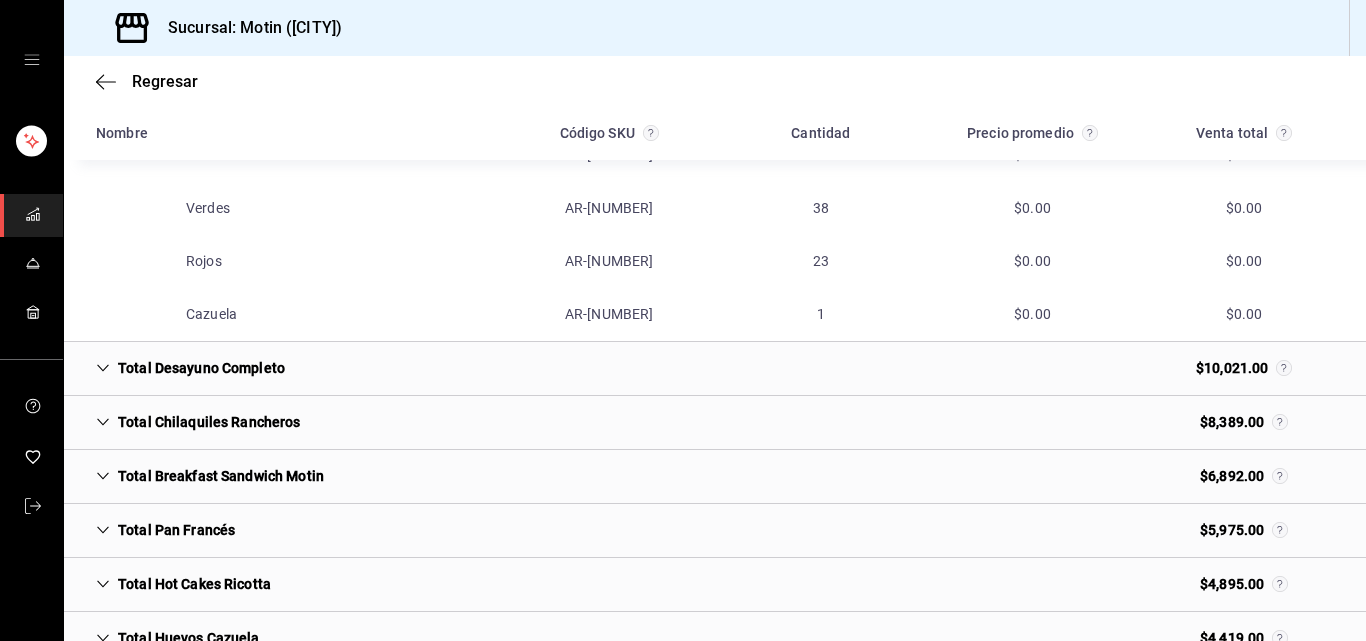 scroll, scrollTop: 737, scrollLeft: 0, axis: vertical 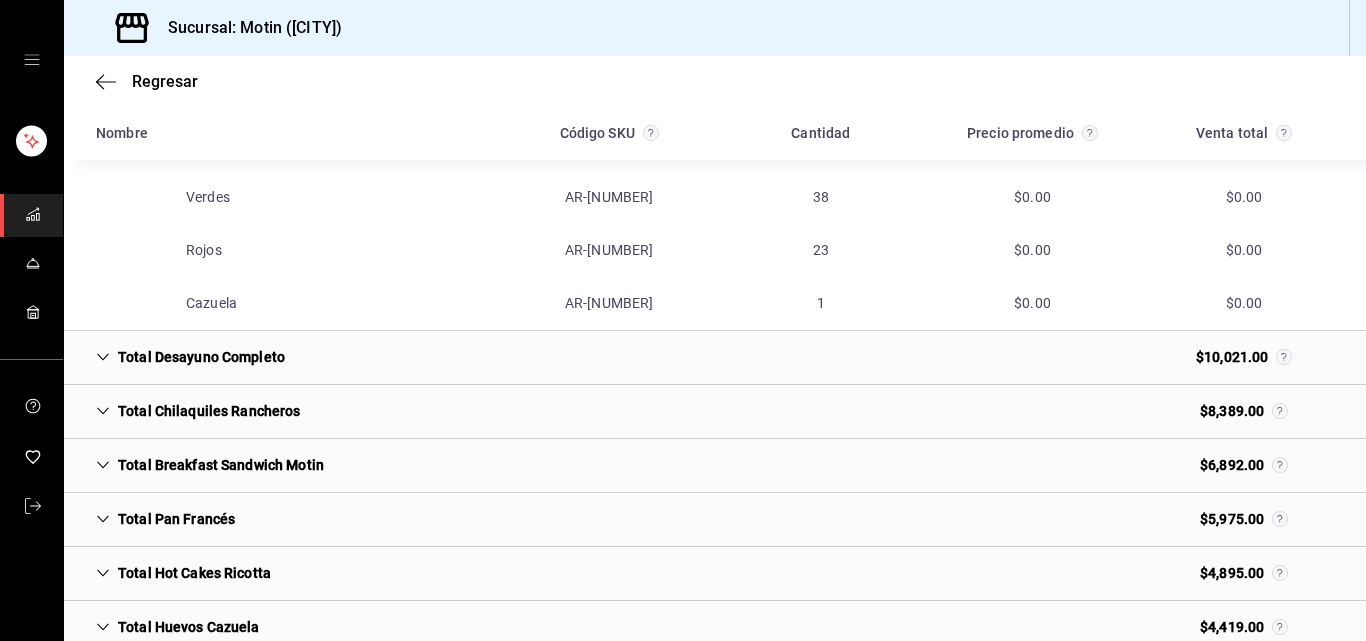 click 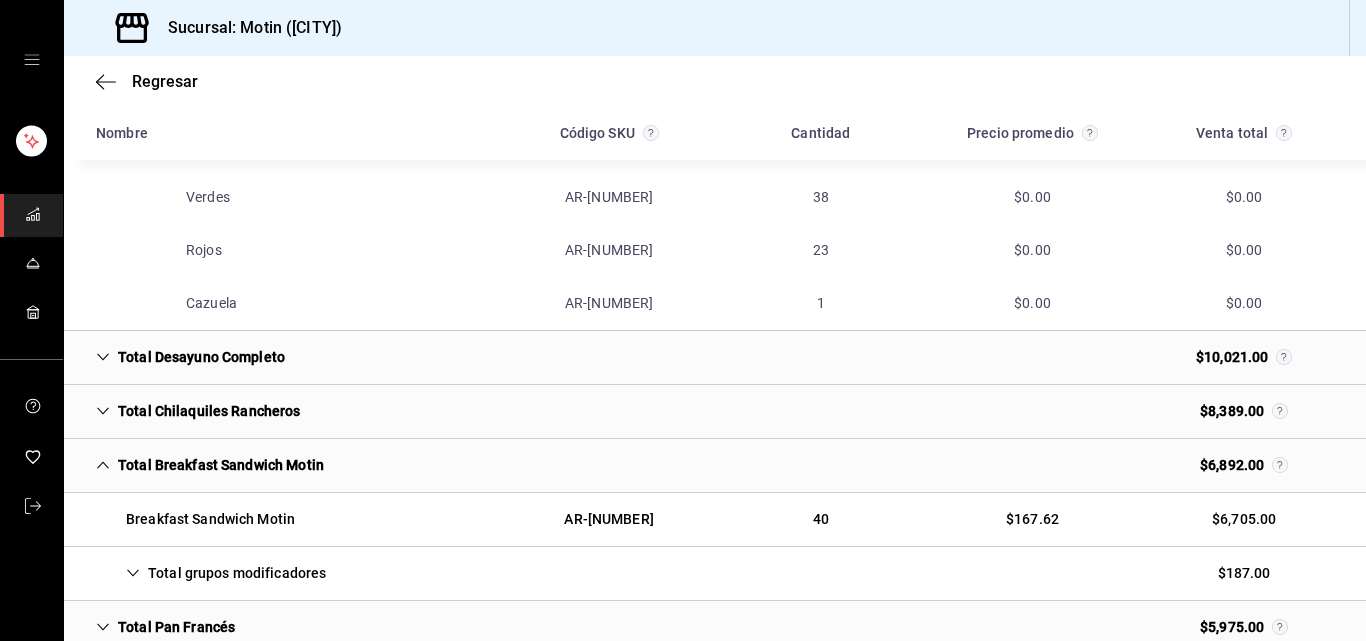 click 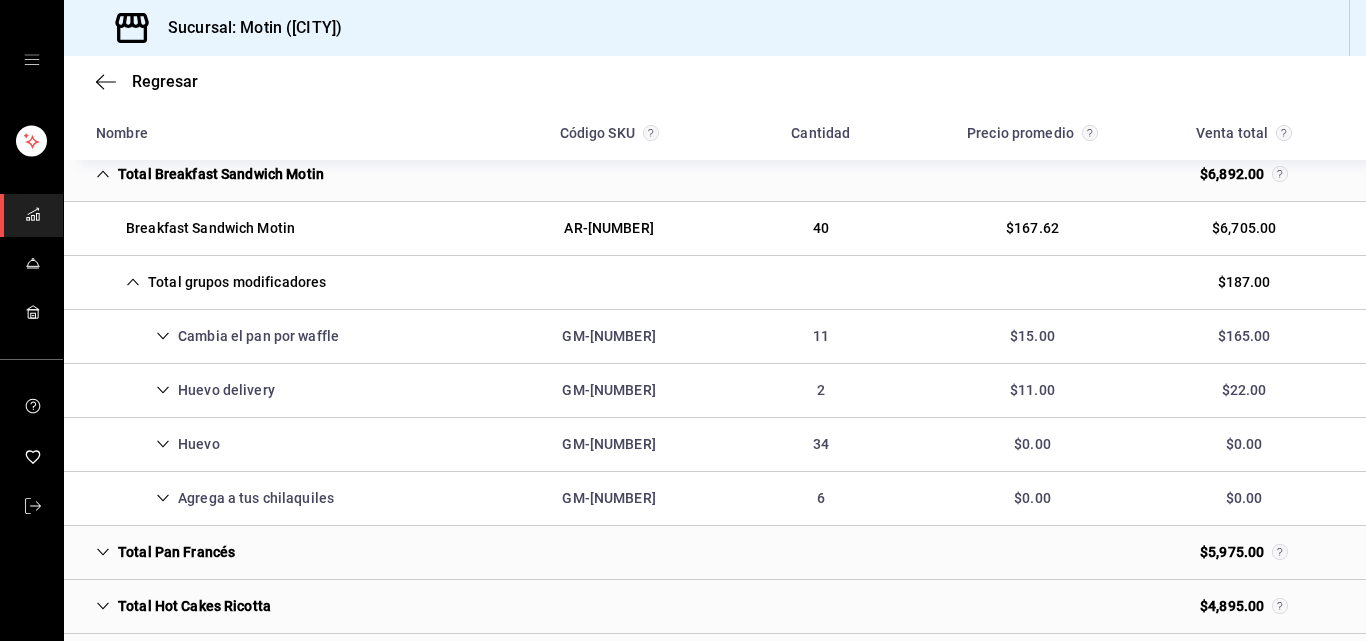 scroll, scrollTop: 1027, scrollLeft: 0, axis: vertical 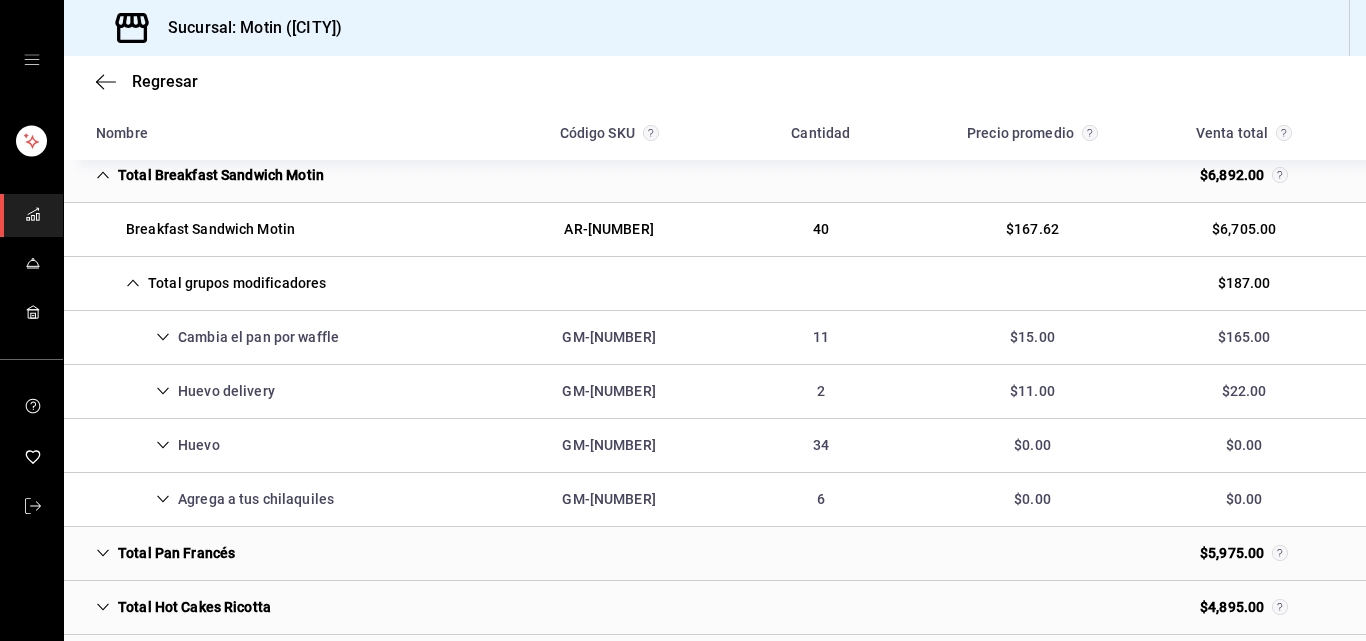 click 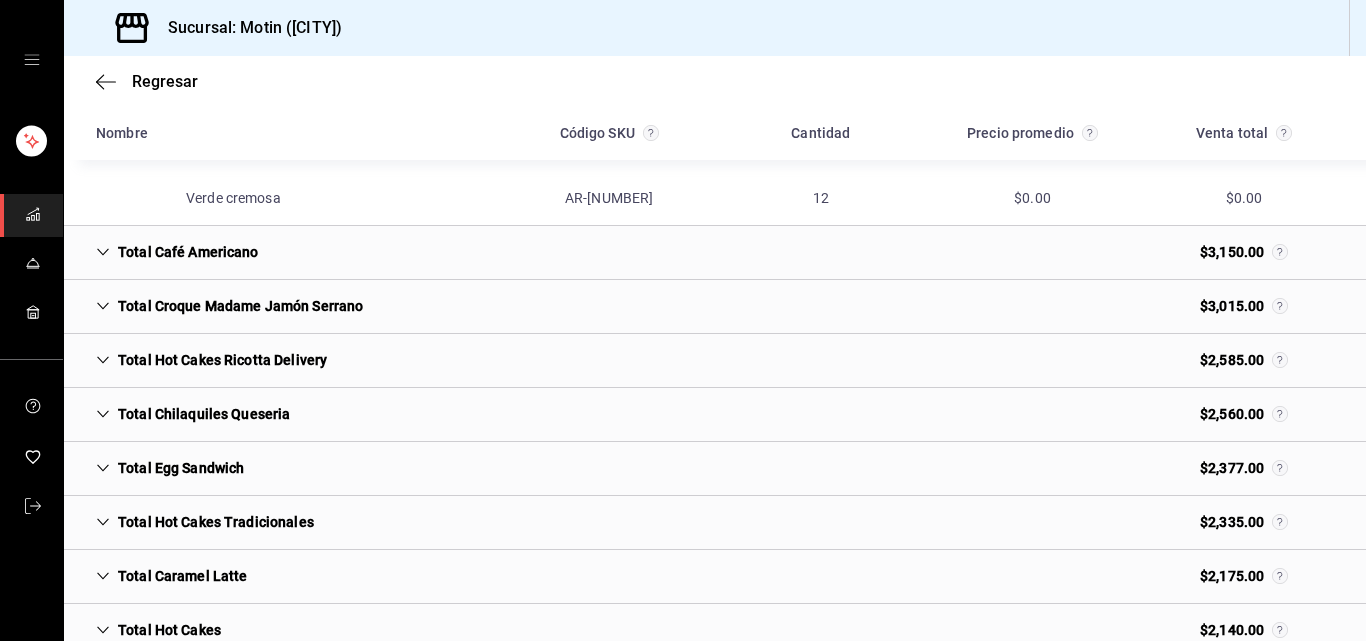 scroll, scrollTop: 2090, scrollLeft: 0, axis: vertical 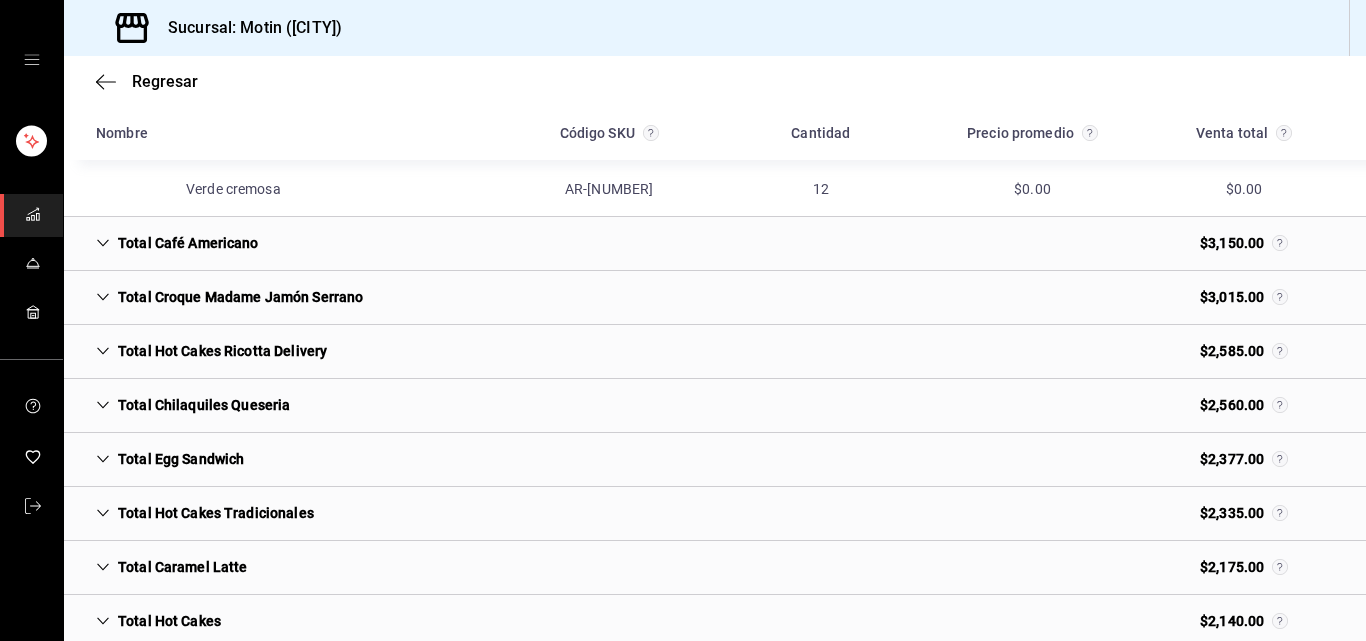 click 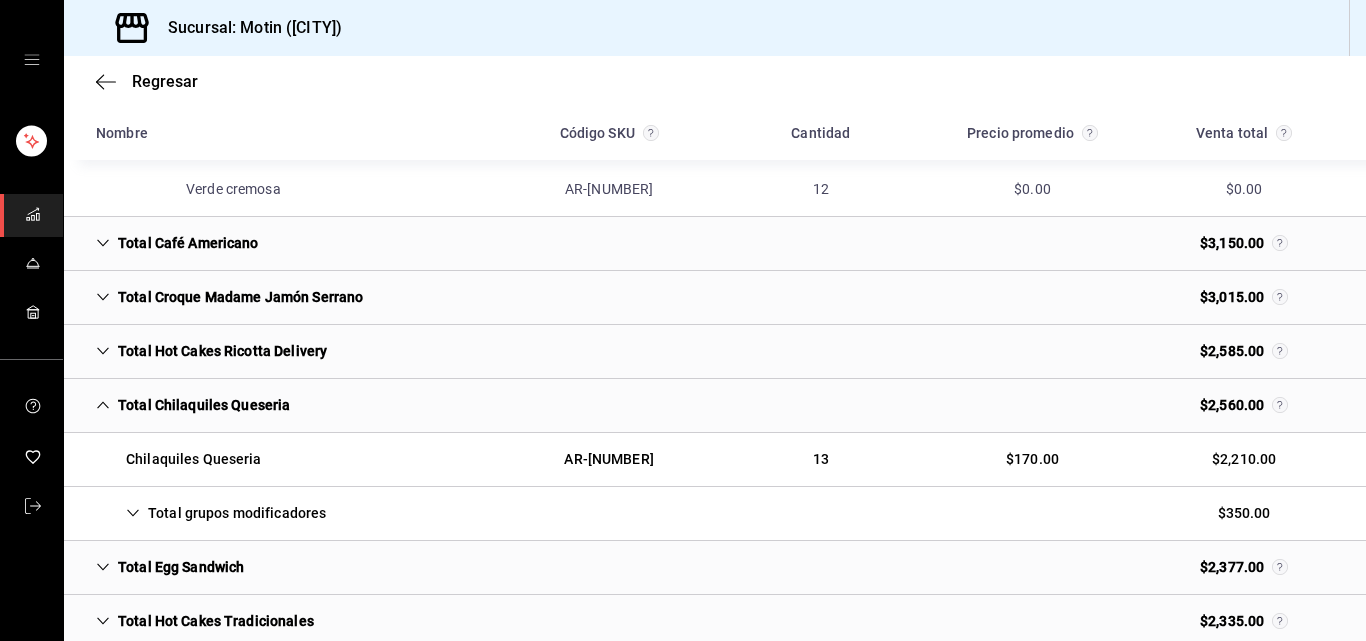click 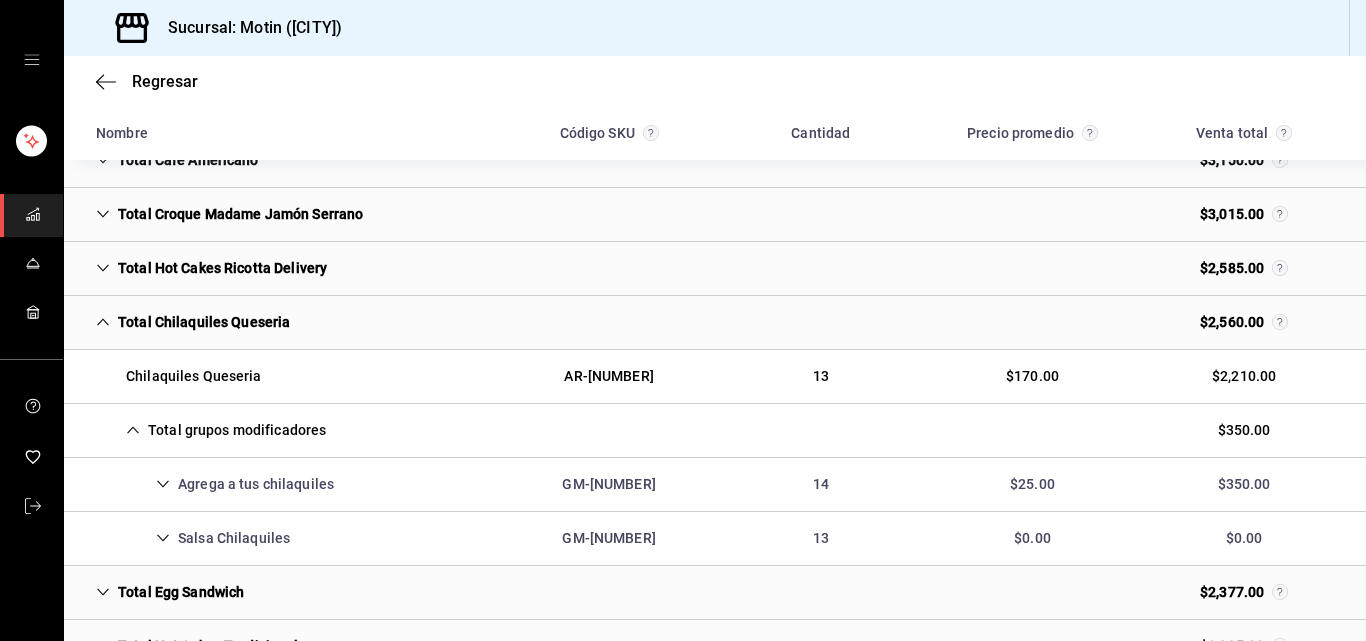 scroll, scrollTop: 2250, scrollLeft: 0, axis: vertical 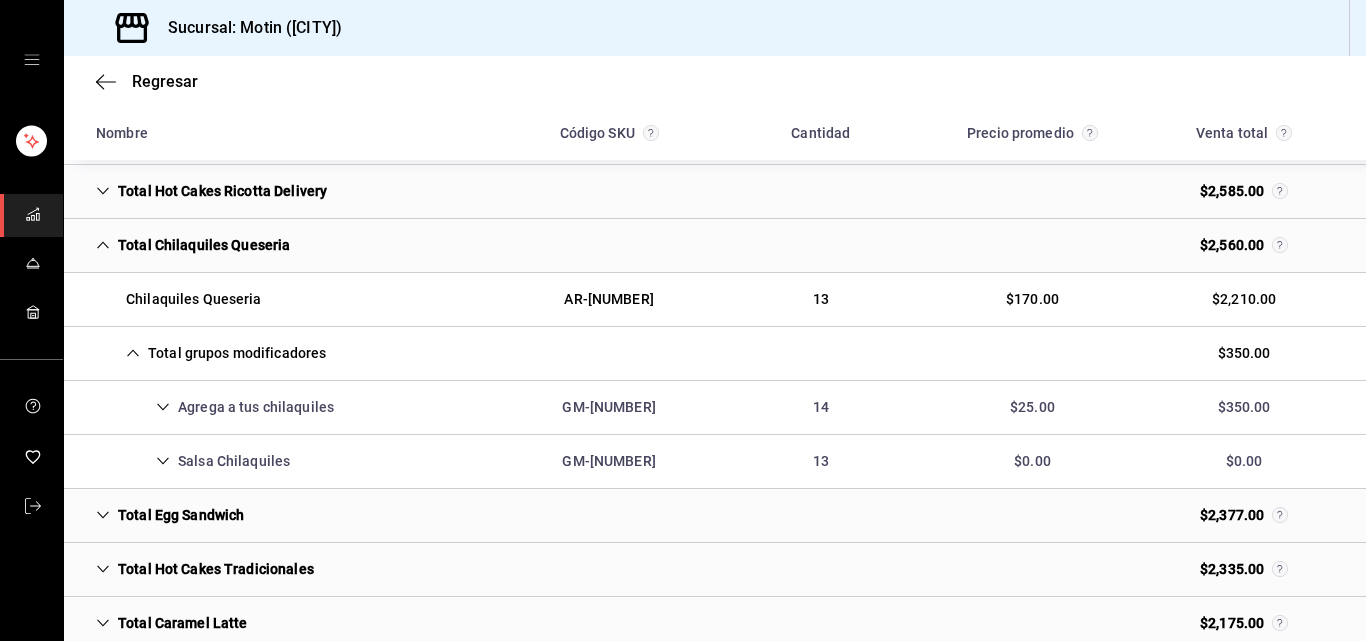click on "Salsa Chilaquiles" at bounding box center (193, 461) 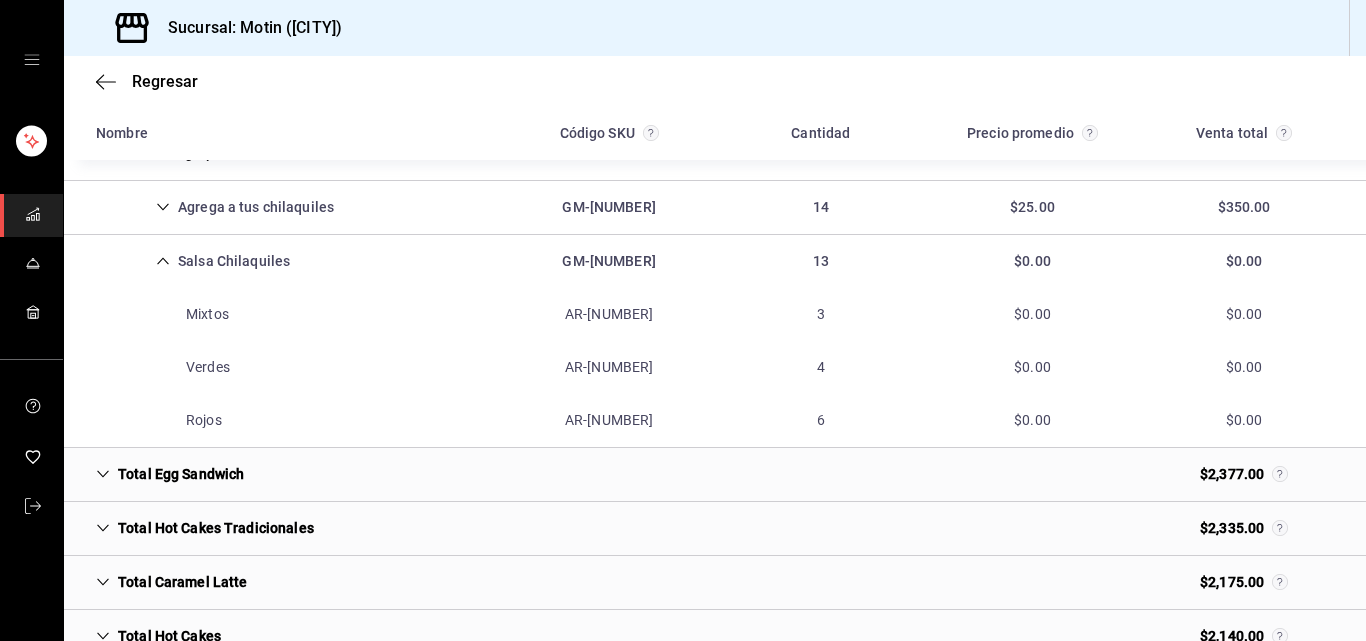 scroll, scrollTop: 2460, scrollLeft: 0, axis: vertical 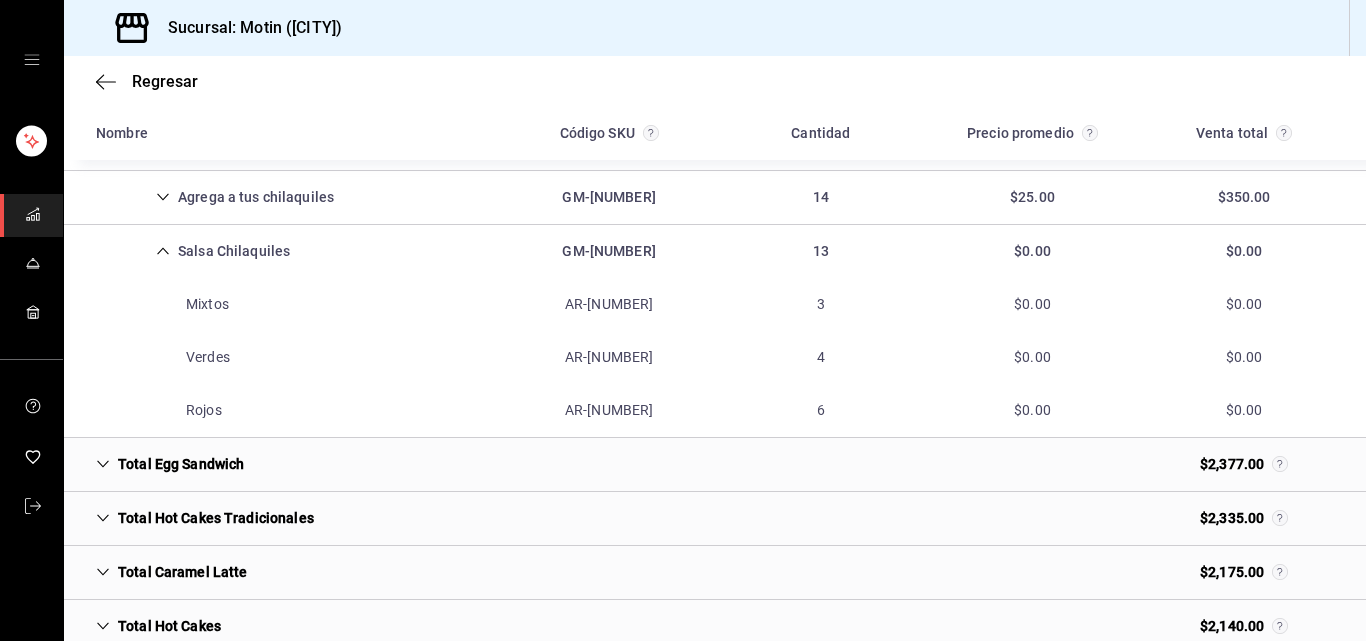 click 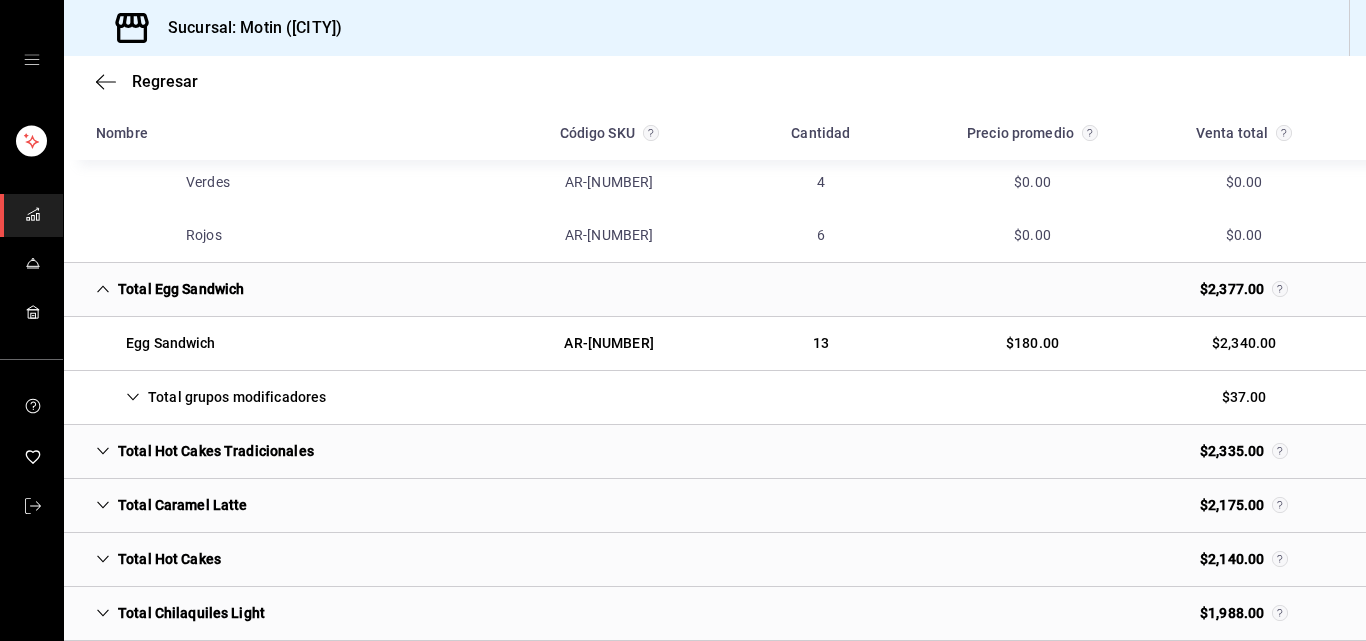 scroll, scrollTop: 2637, scrollLeft: 0, axis: vertical 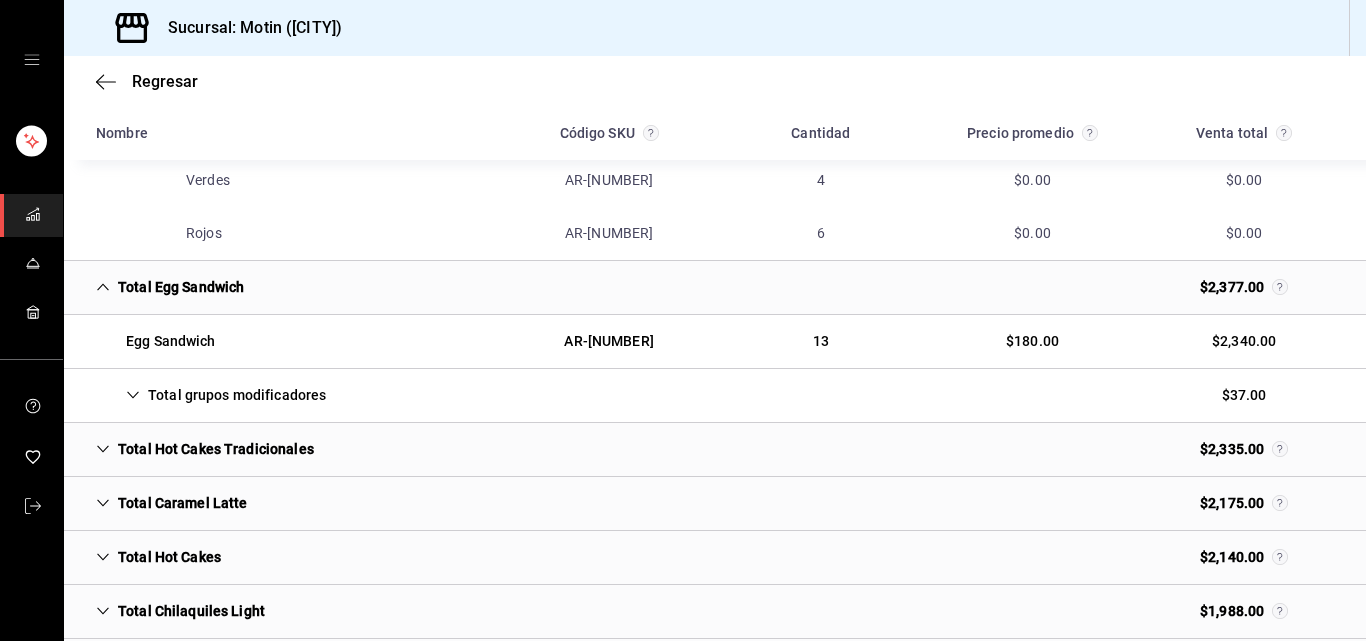 click 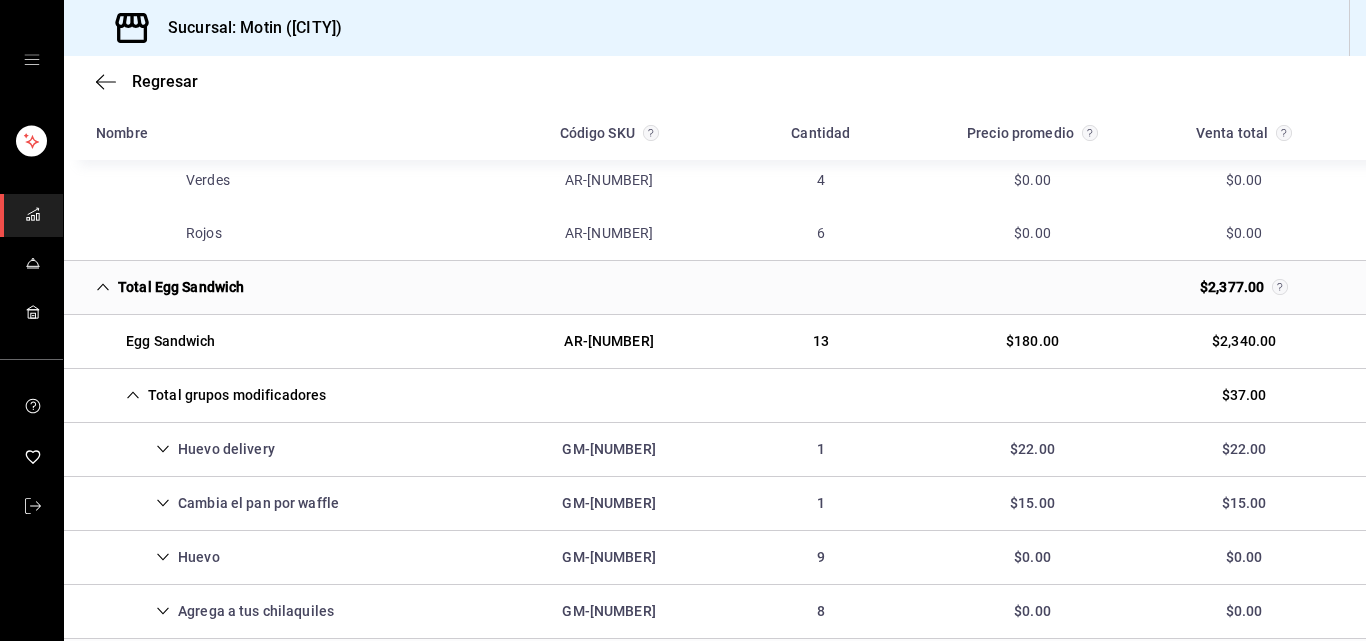 click 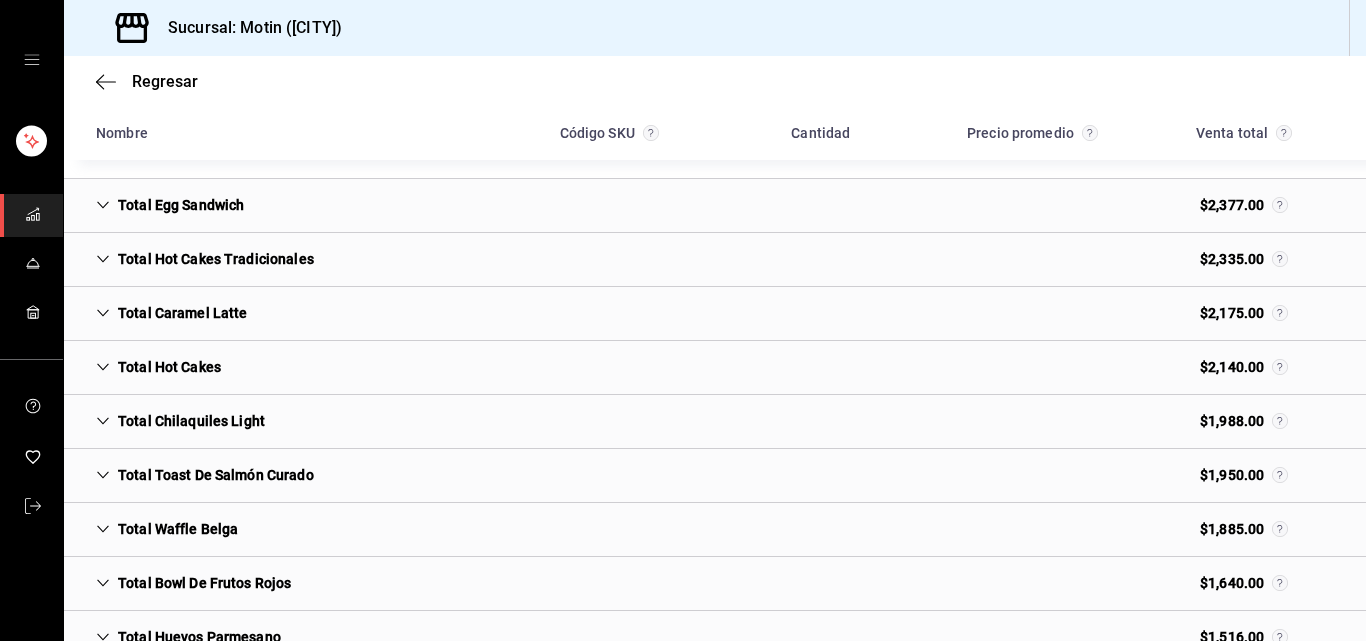 scroll, scrollTop: 2737, scrollLeft: 0, axis: vertical 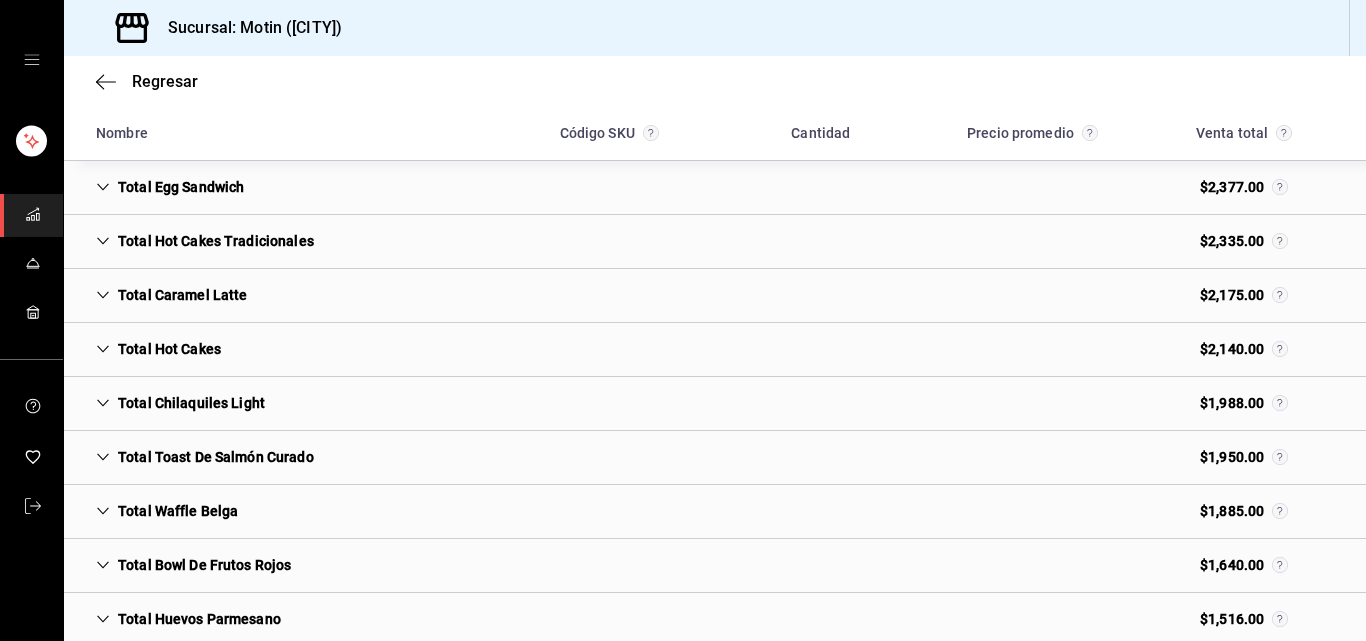 click 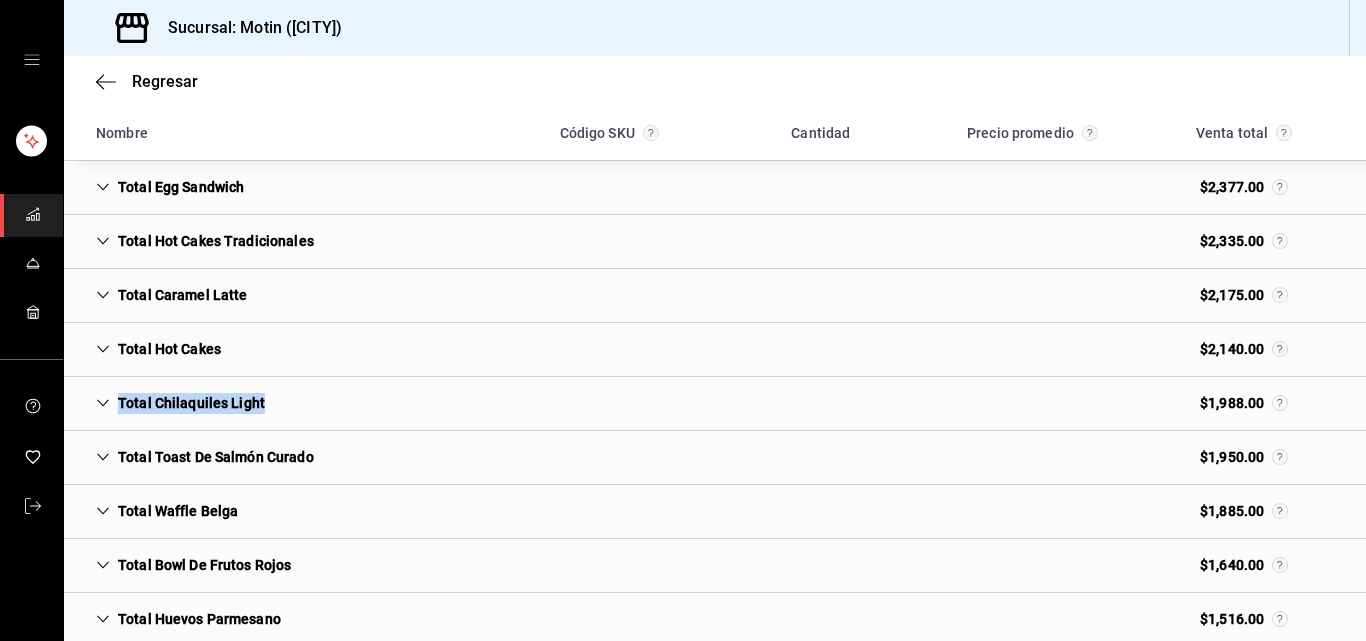 click 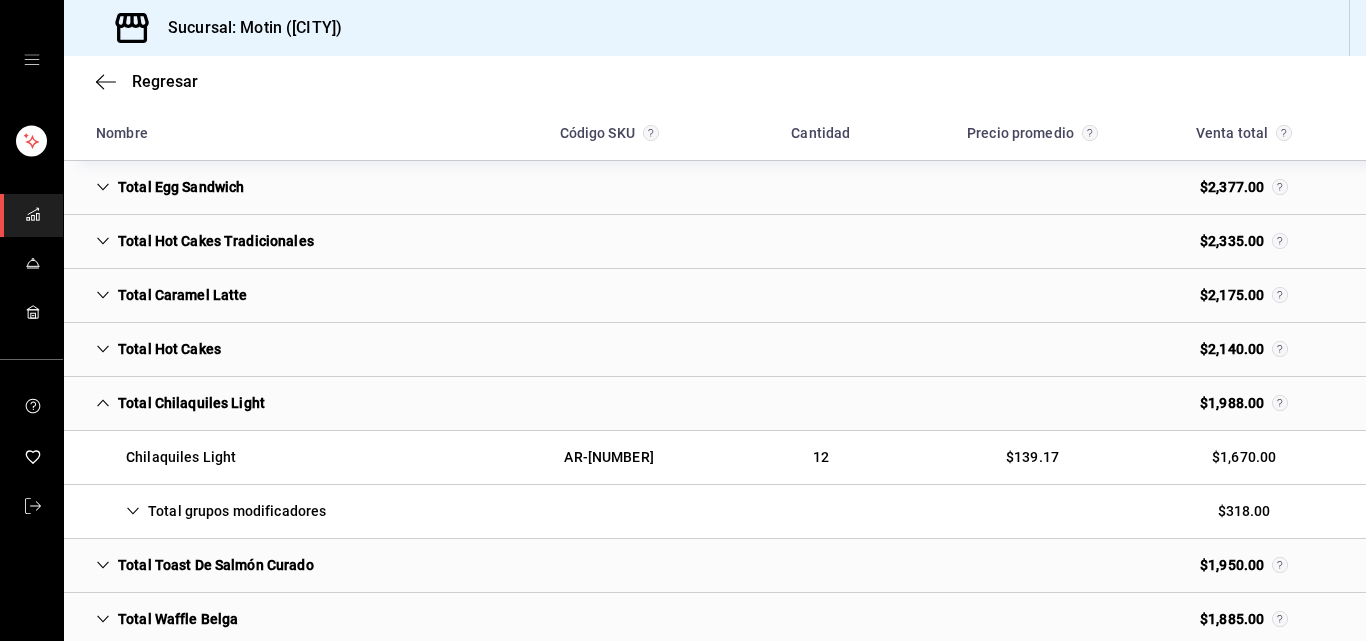 click 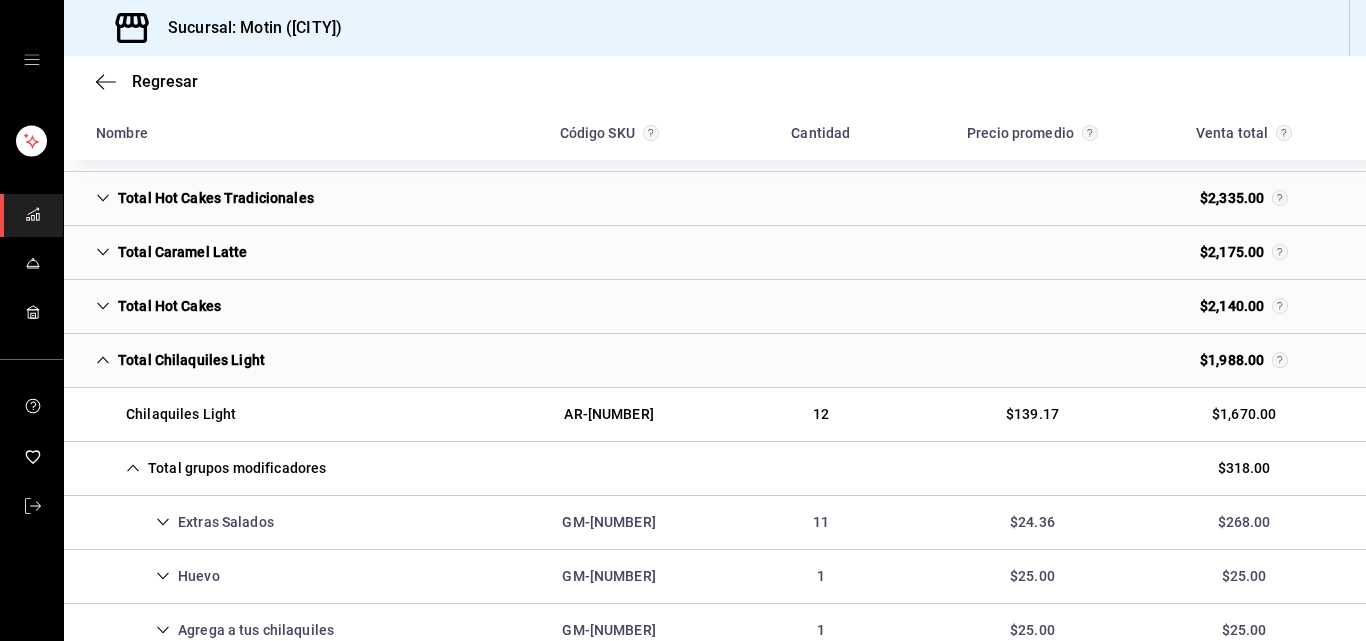 scroll, scrollTop: 2933, scrollLeft: 0, axis: vertical 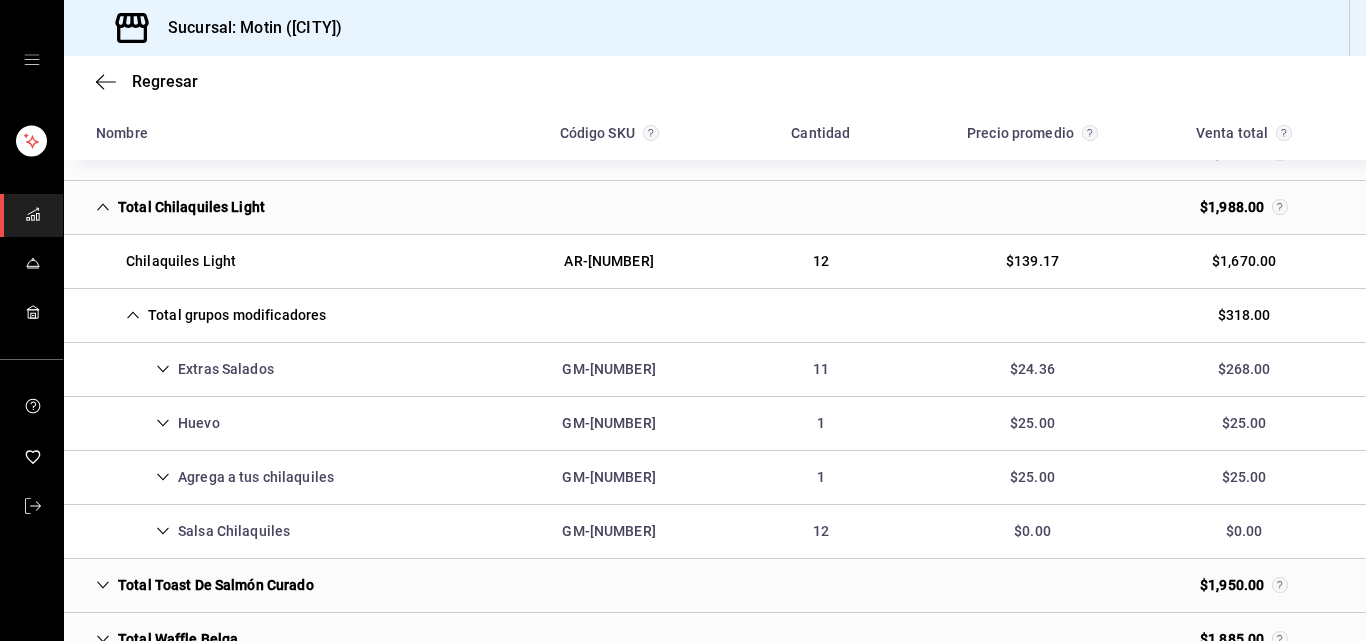 click 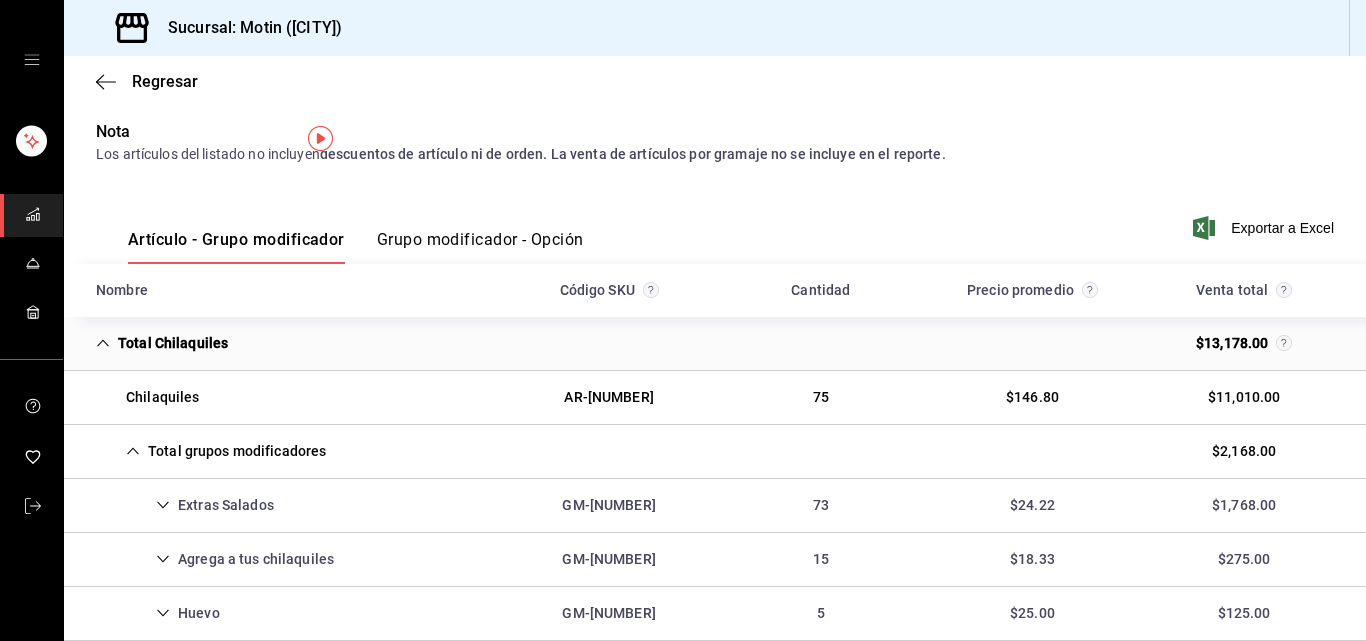 scroll, scrollTop: 0, scrollLeft: 0, axis: both 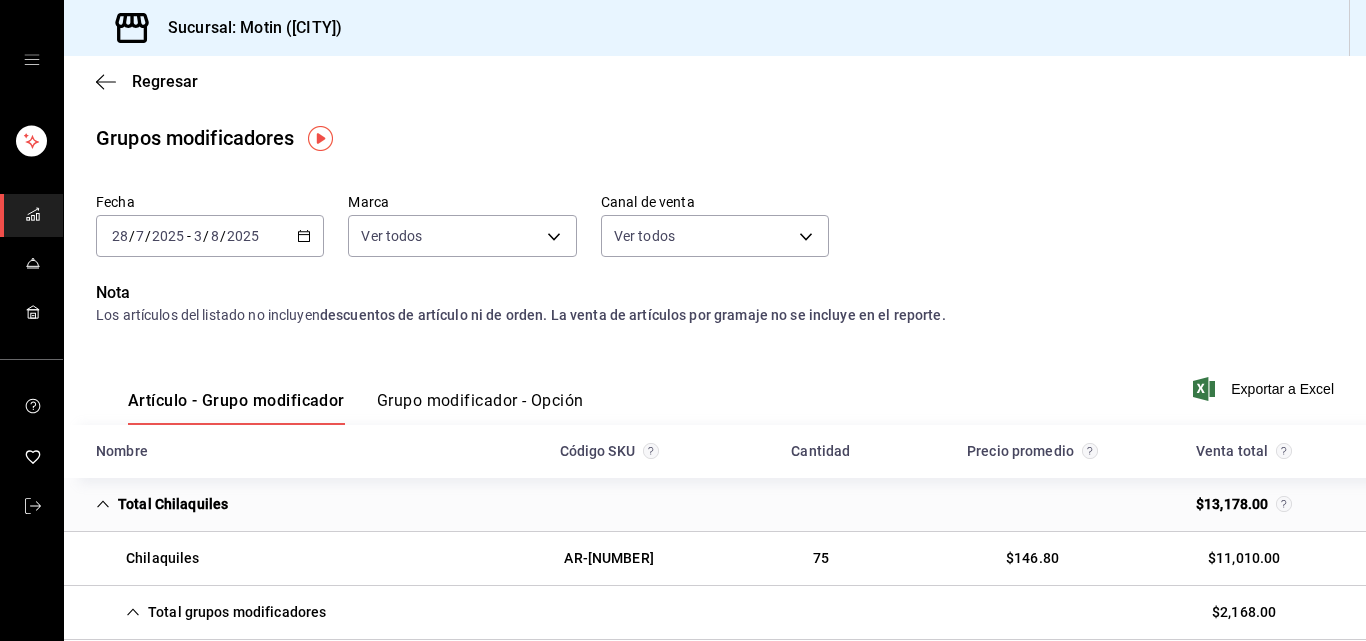 click on "Grupo modificador - Opción" at bounding box center (480, 400) 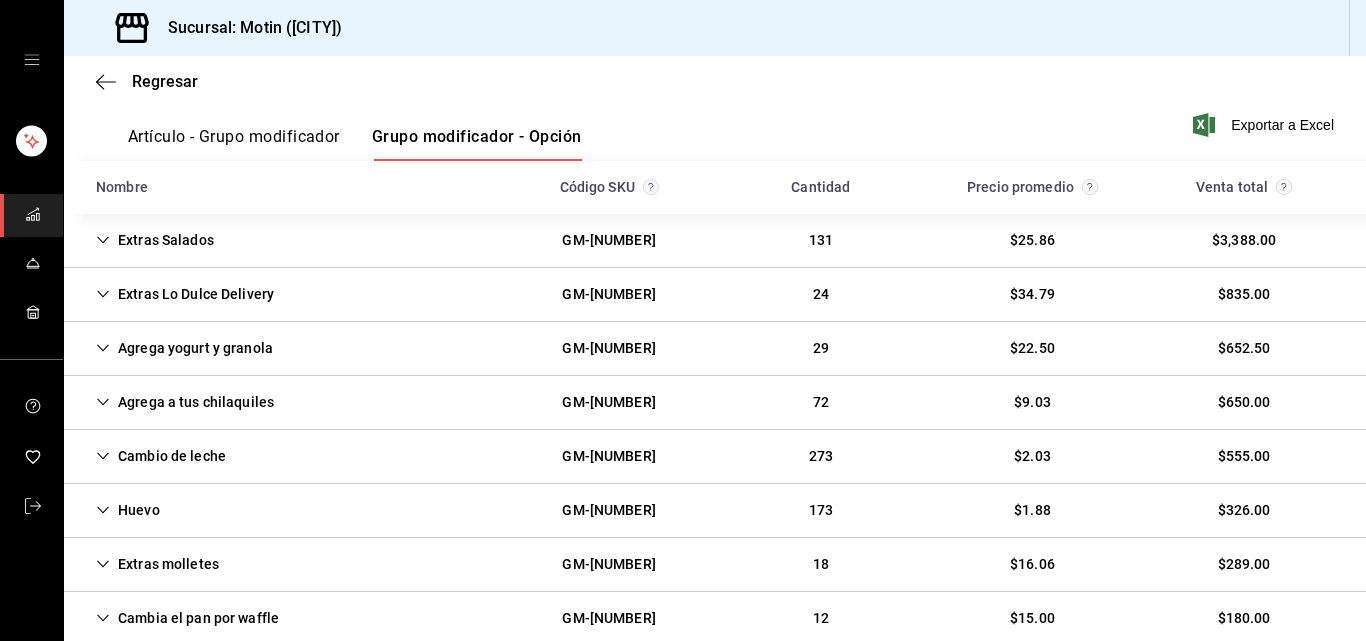 scroll, scrollTop: 267, scrollLeft: 0, axis: vertical 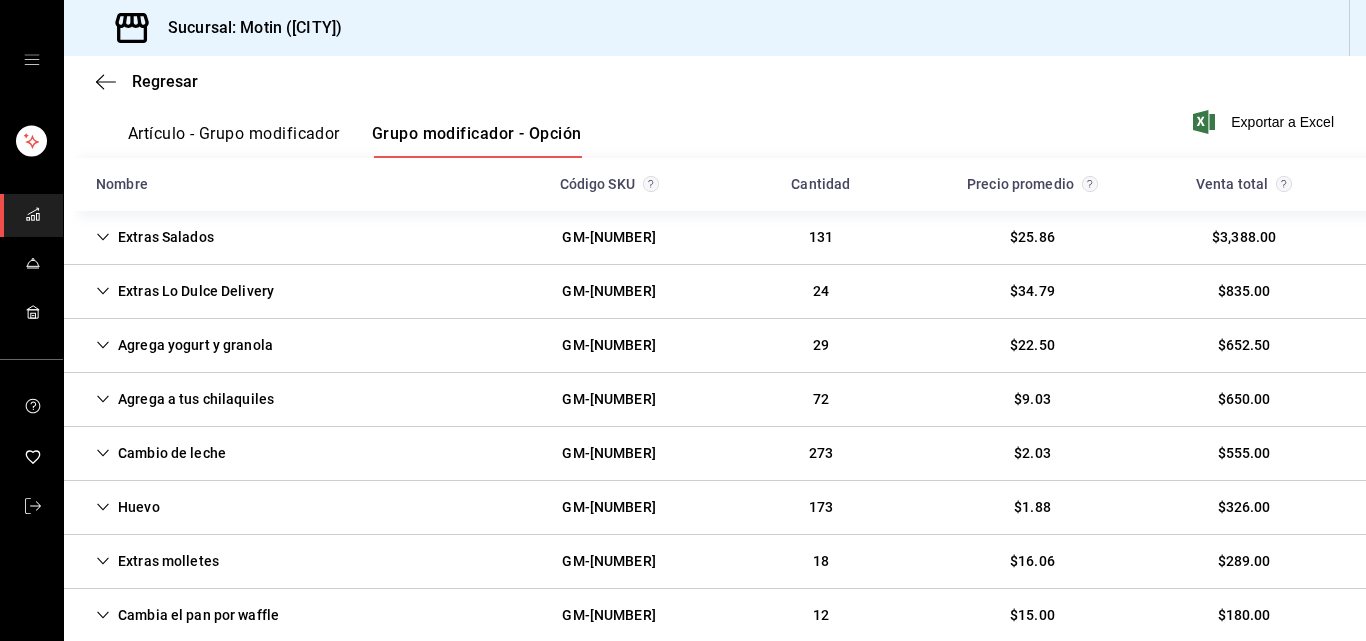 click 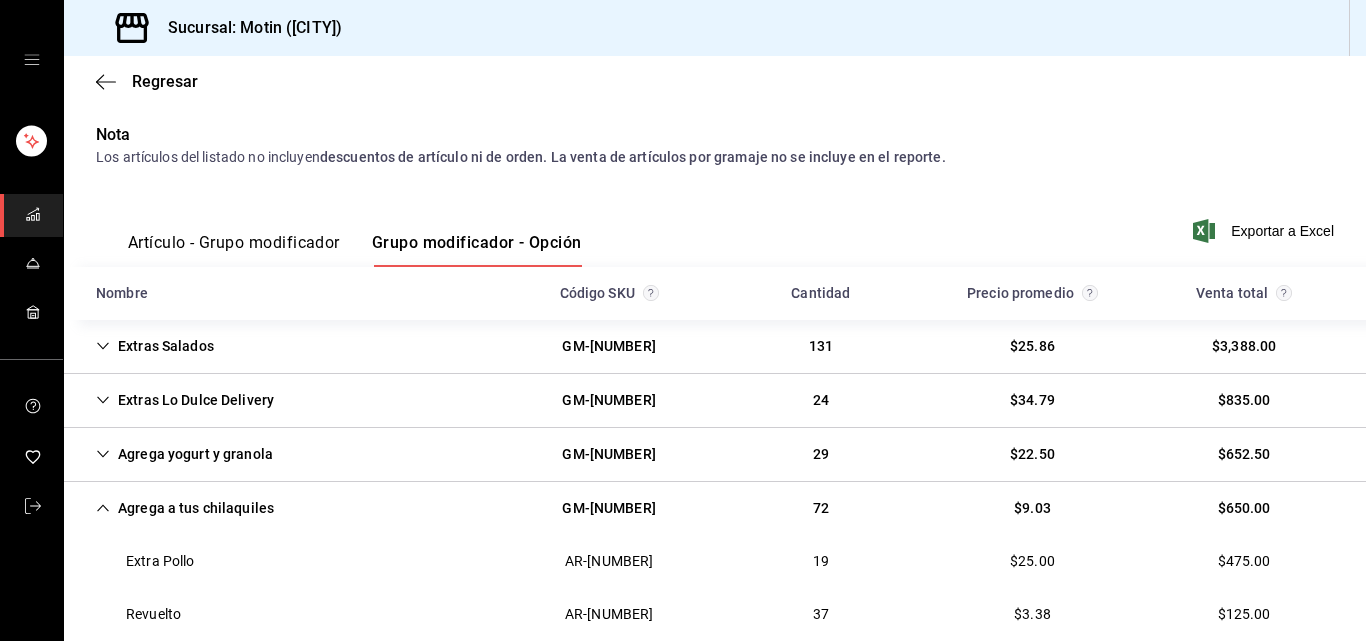 scroll, scrollTop: 153, scrollLeft: 0, axis: vertical 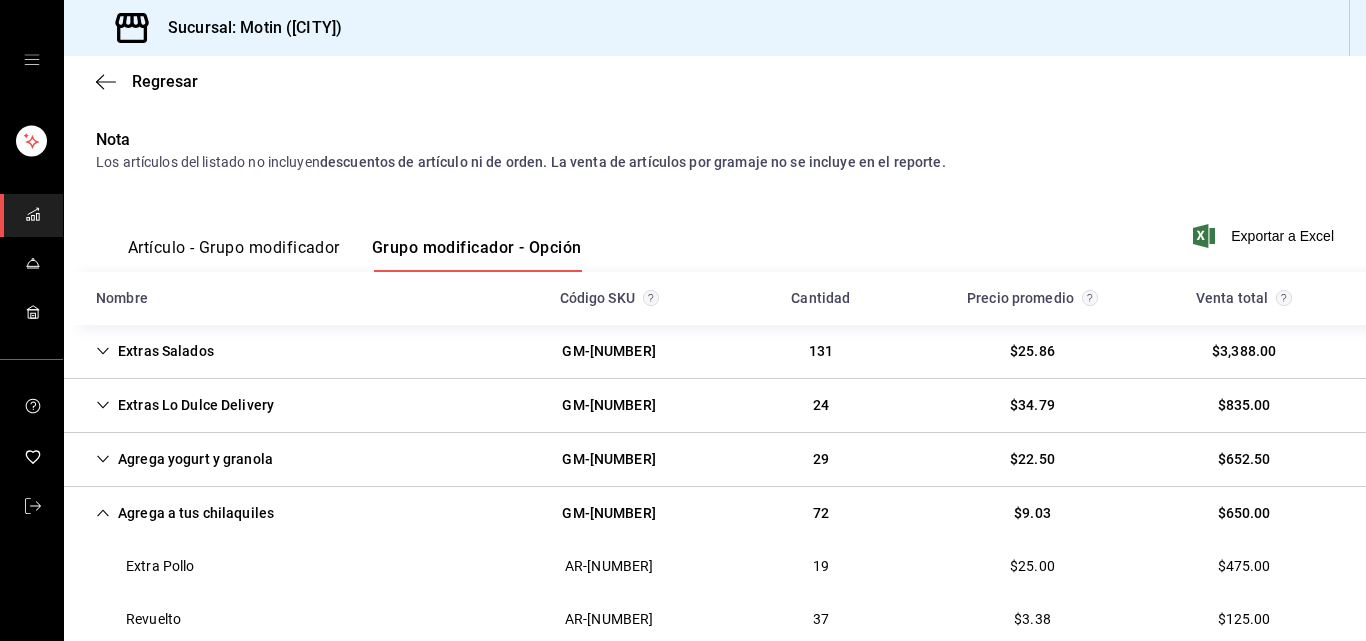 click 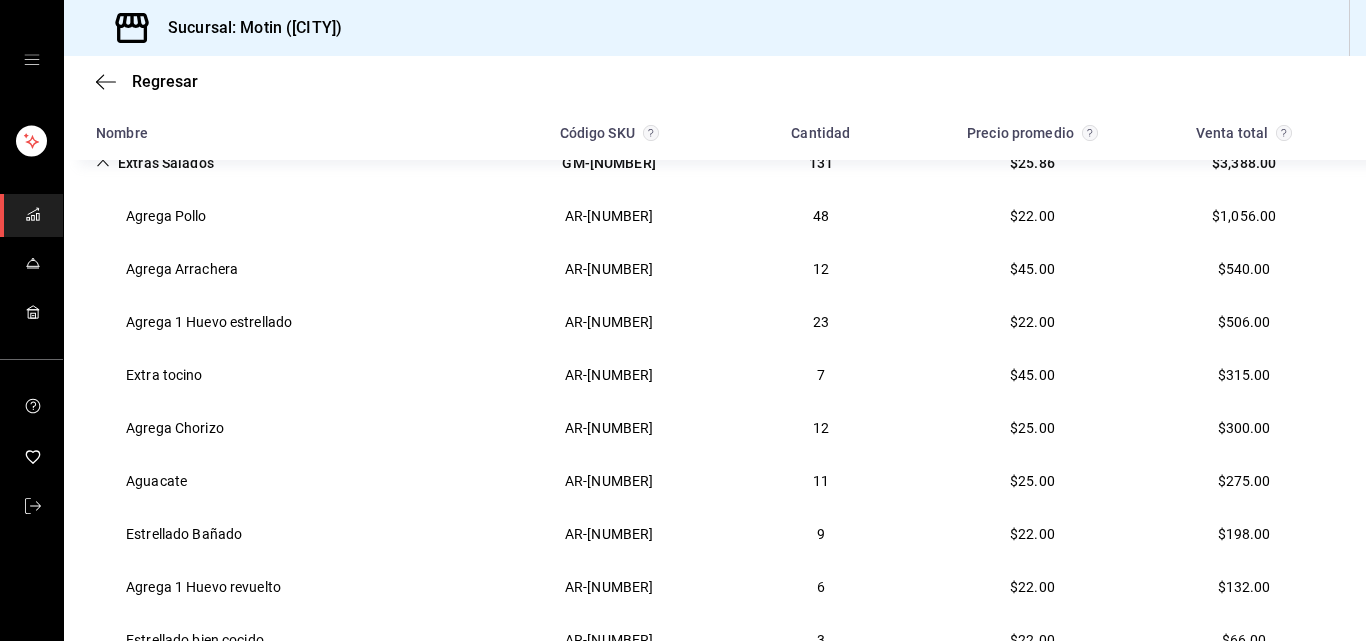 scroll, scrollTop: 197, scrollLeft: 0, axis: vertical 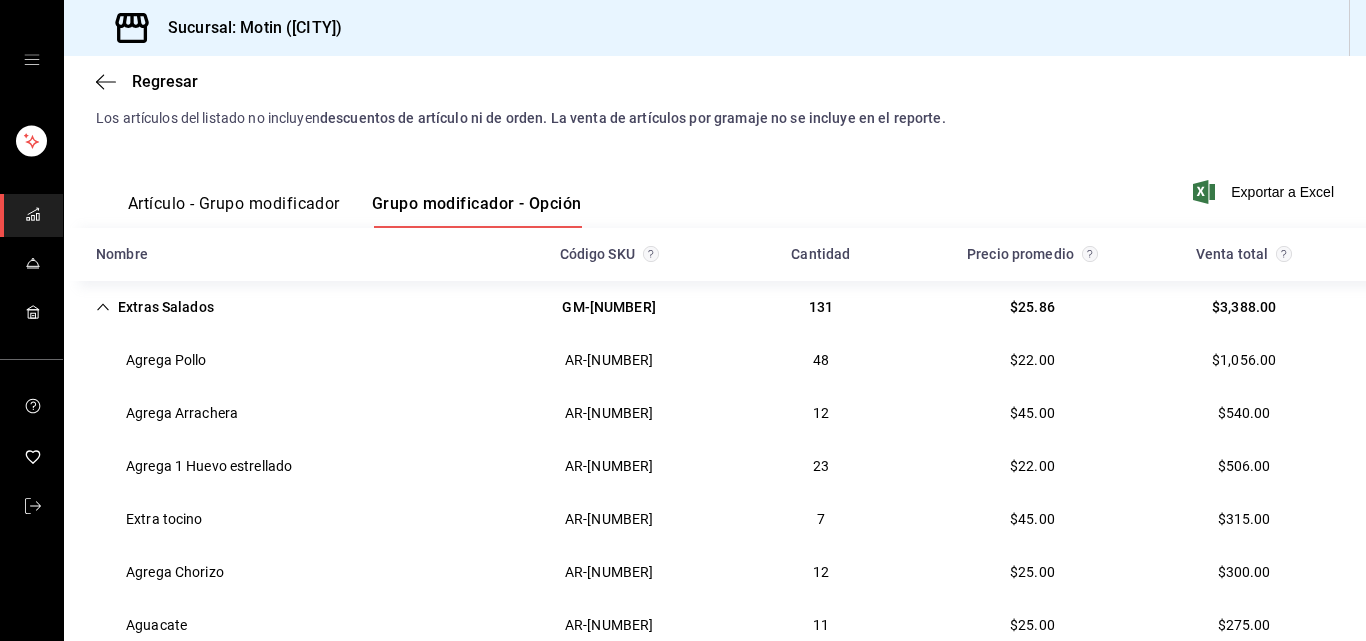 click 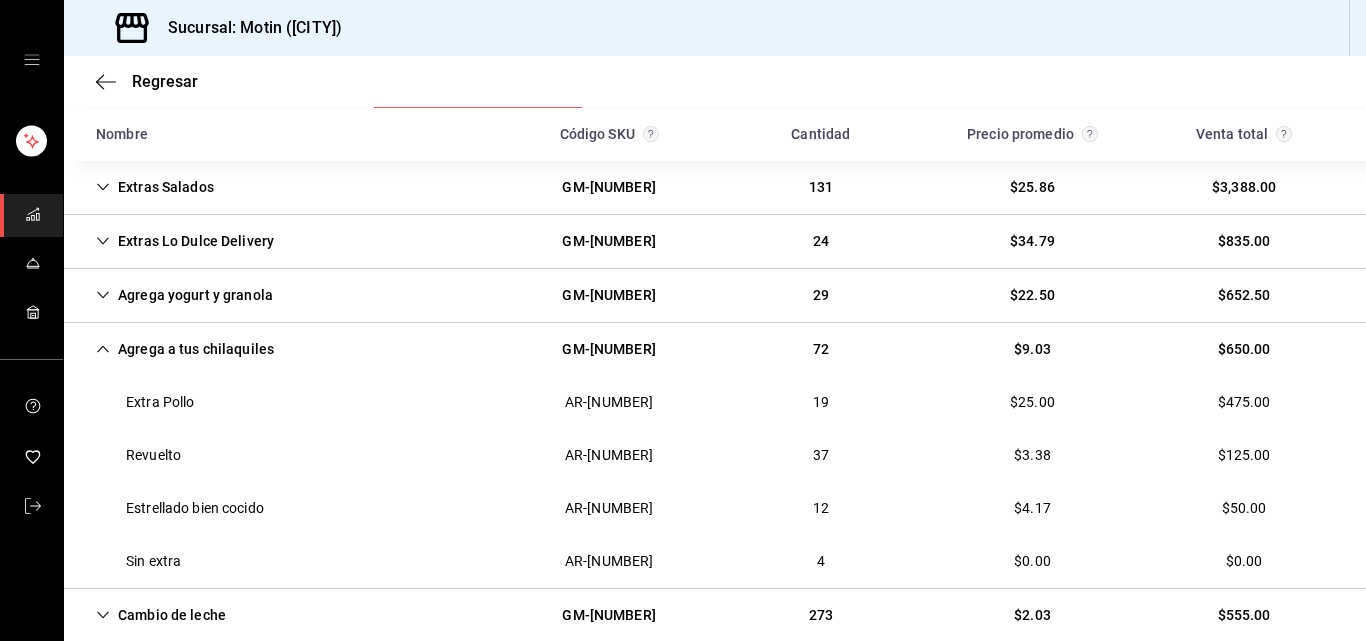 scroll, scrollTop: 370, scrollLeft: 0, axis: vertical 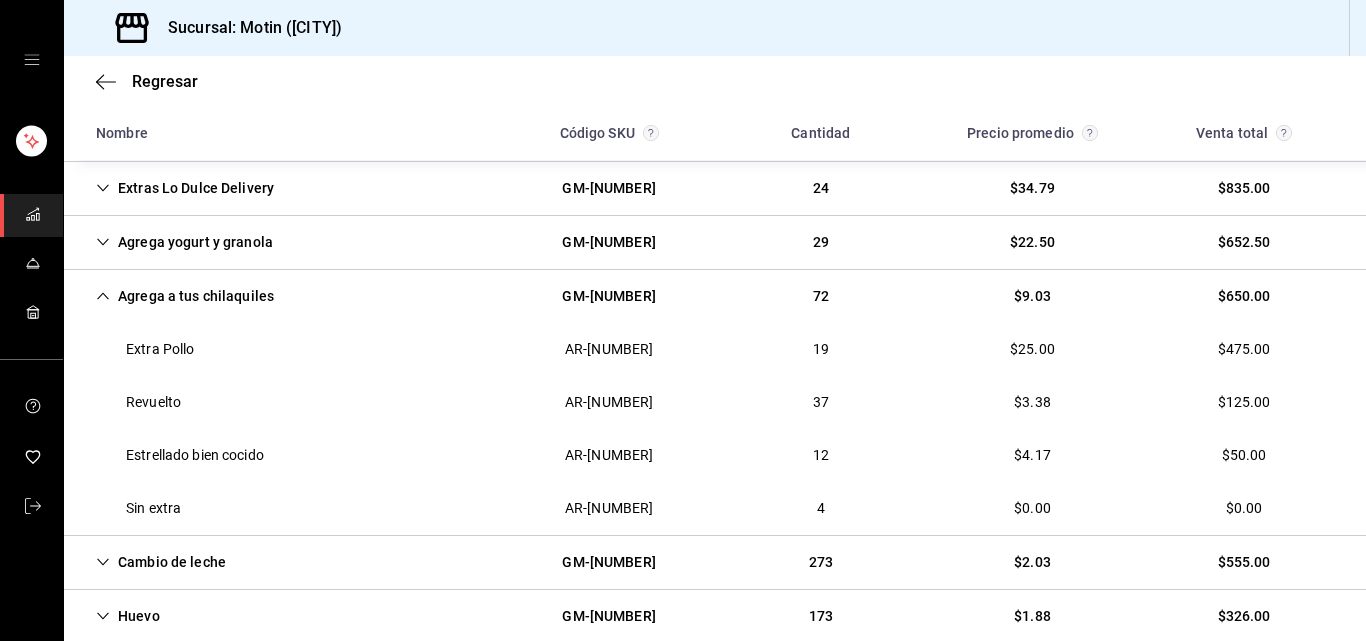 click 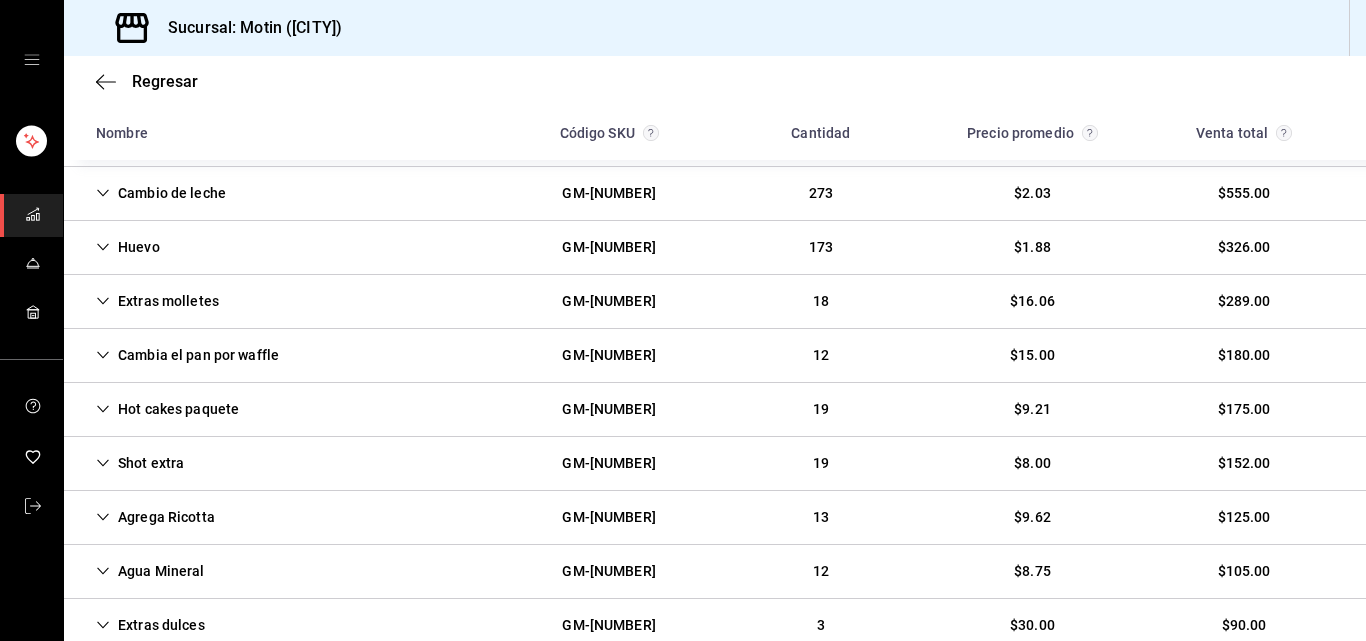 scroll, scrollTop: 530, scrollLeft: 0, axis: vertical 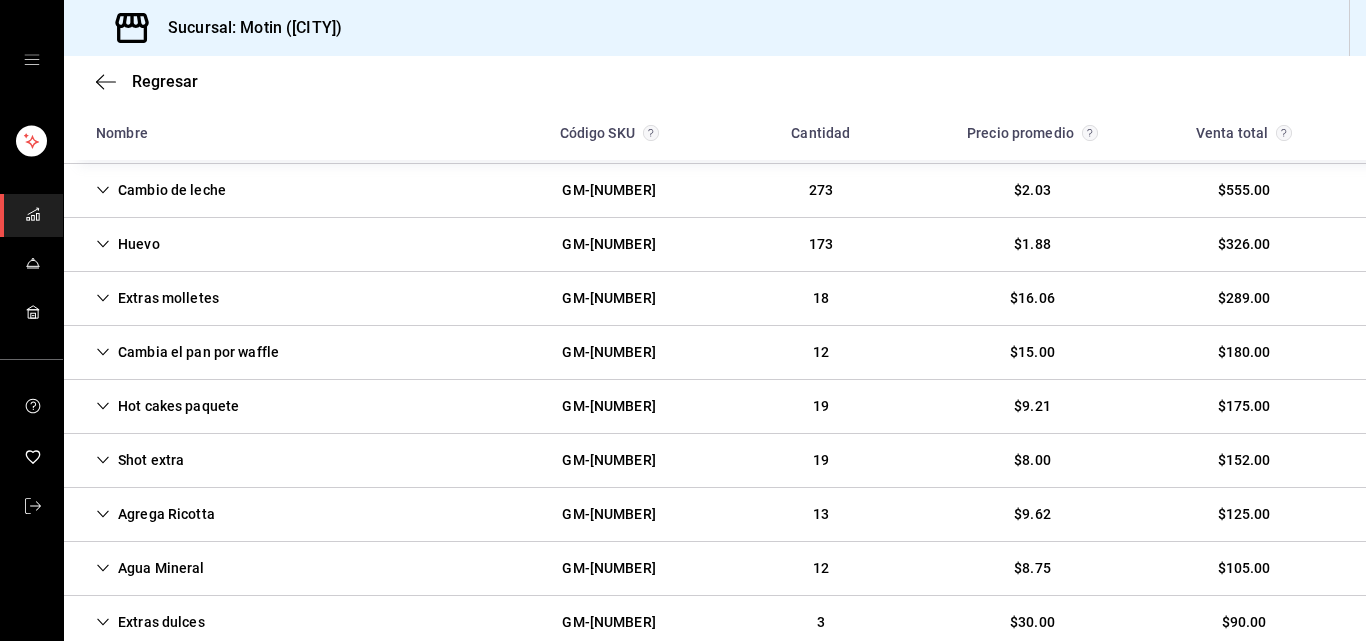 click 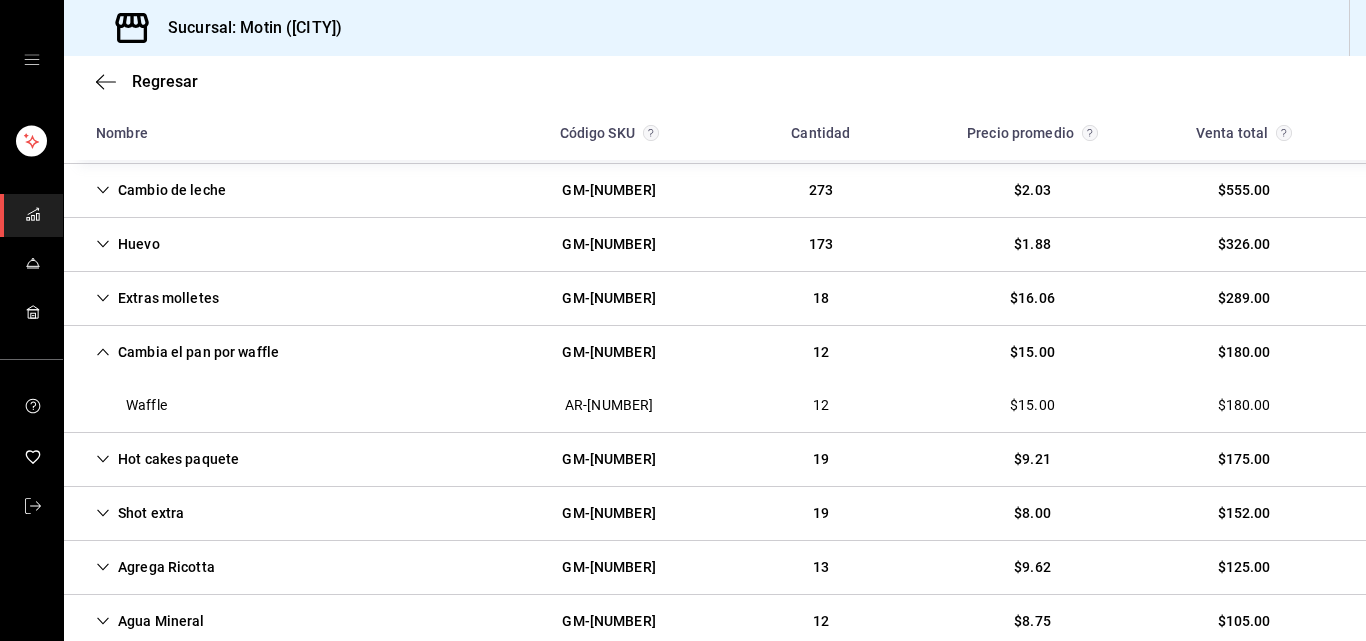click 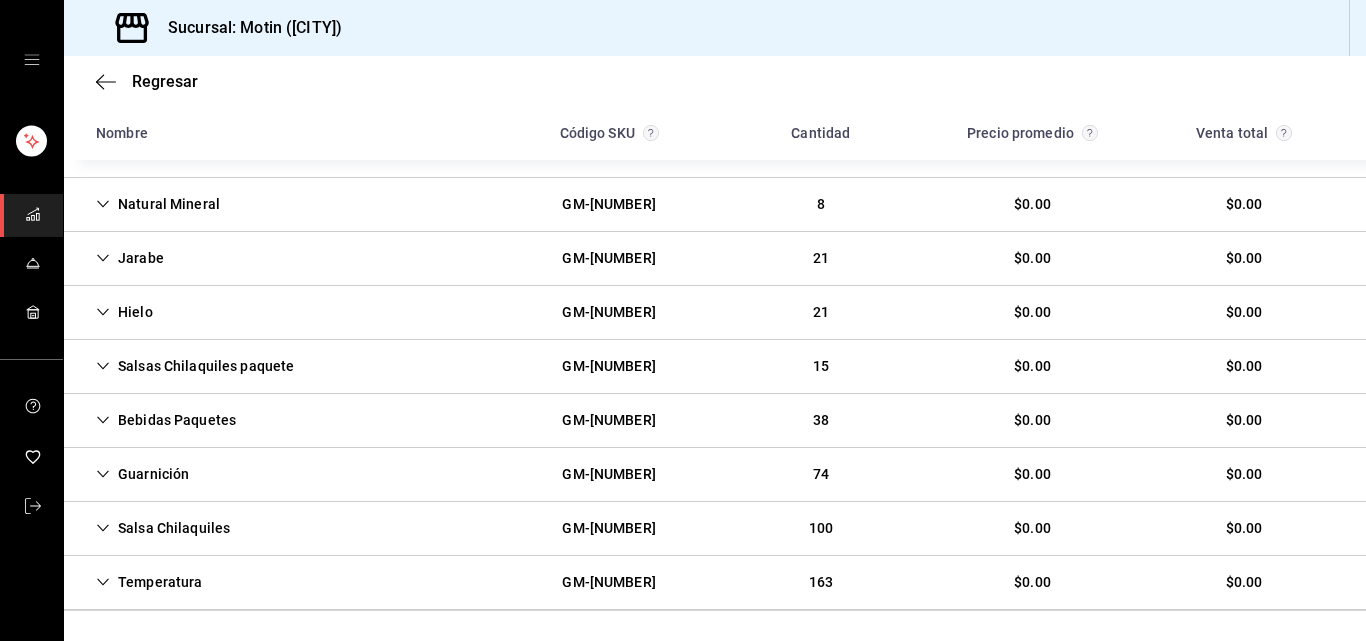 scroll, scrollTop: 1327, scrollLeft: 0, axis: vertical 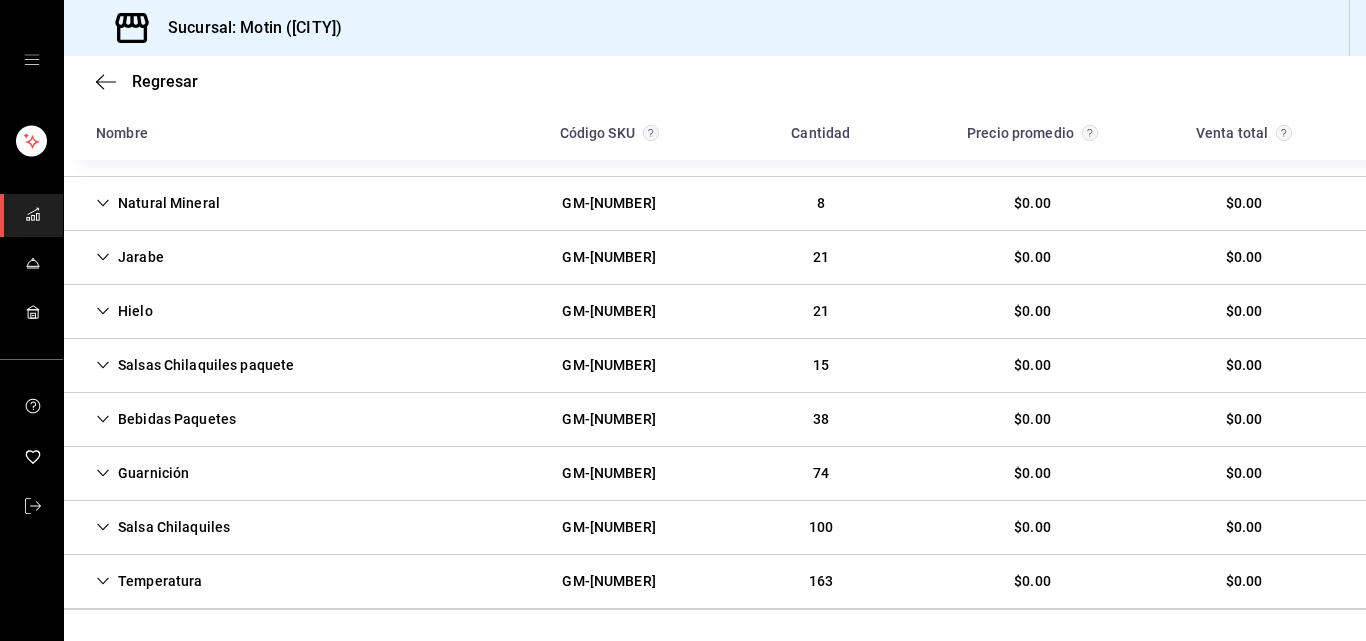 click 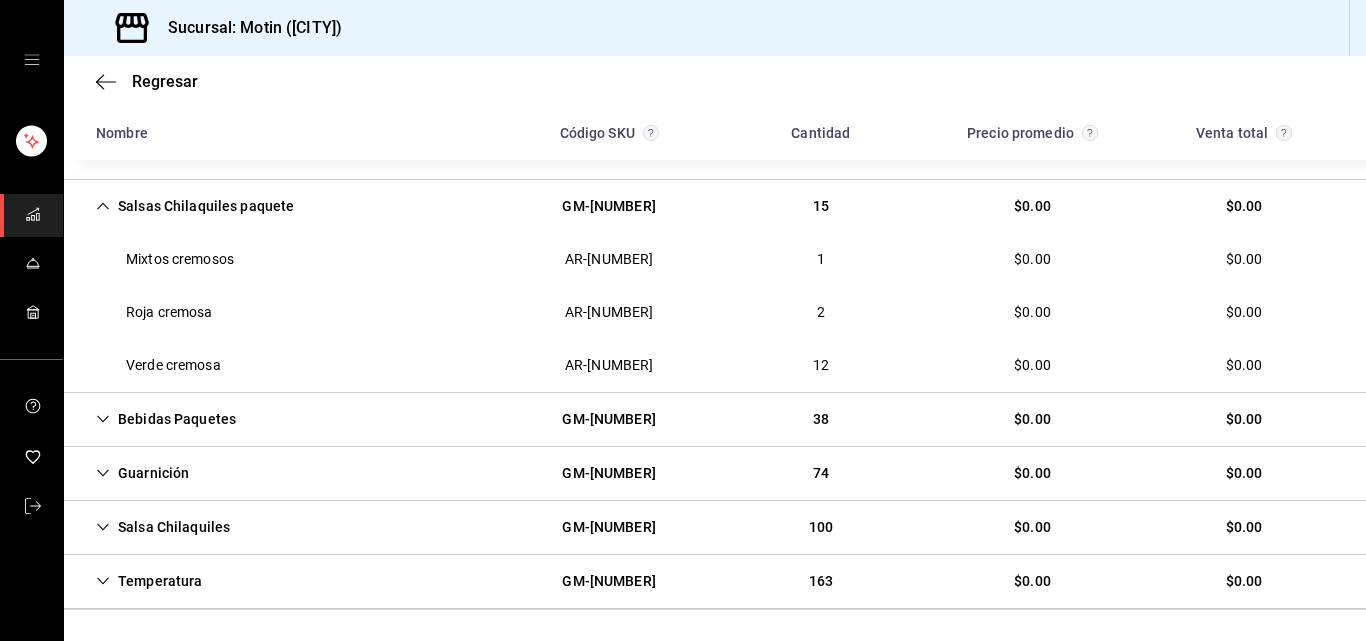 scroll, scrollTop: 1533, scrollLeft: 0, axis: vertical 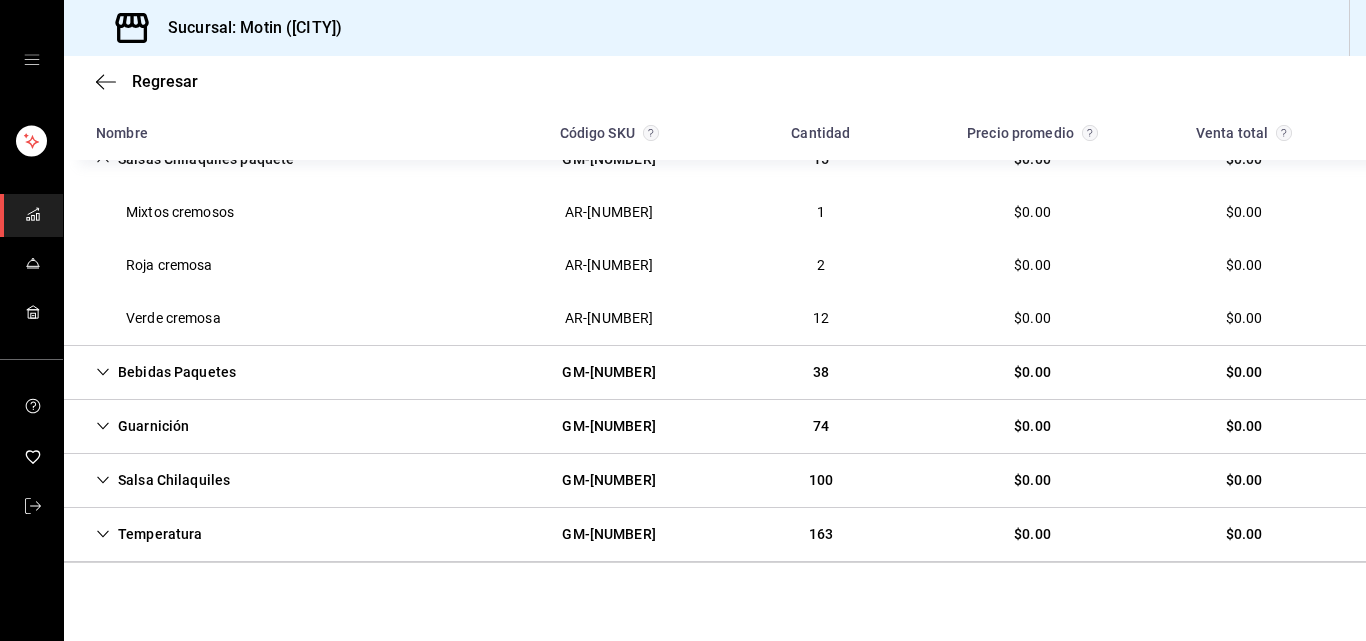 click 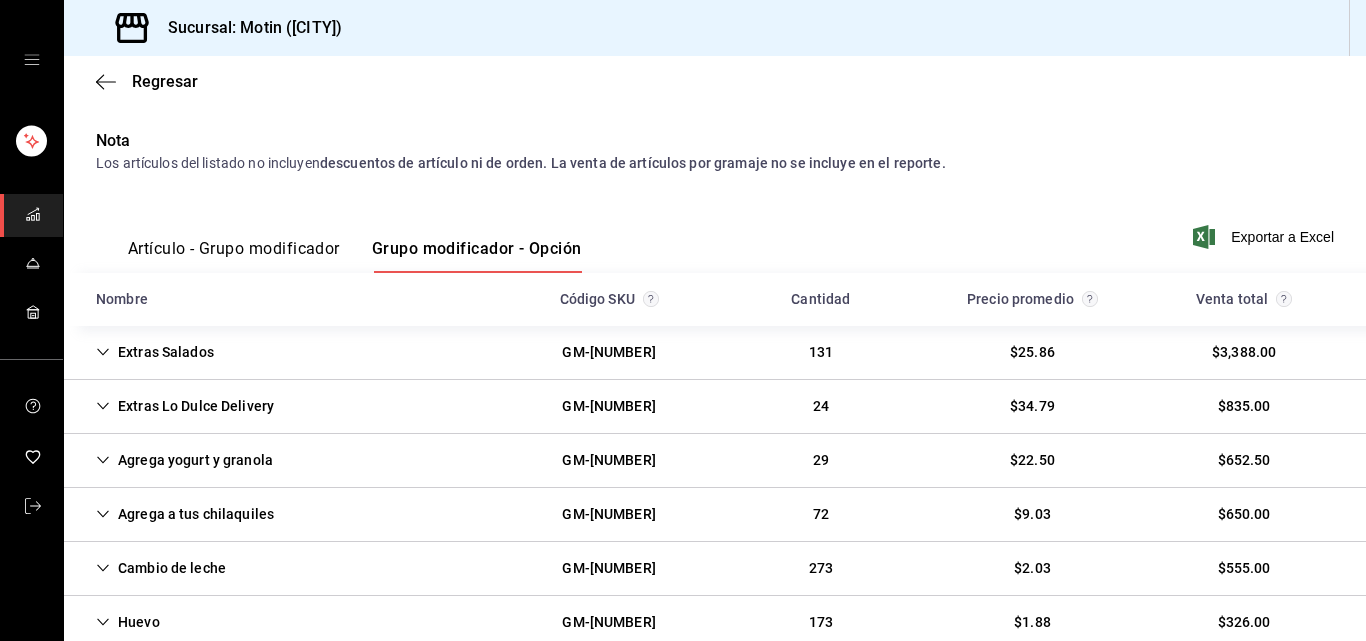 scroll, scrollTop: 145, scrollLeft: 0, axis: vertical 